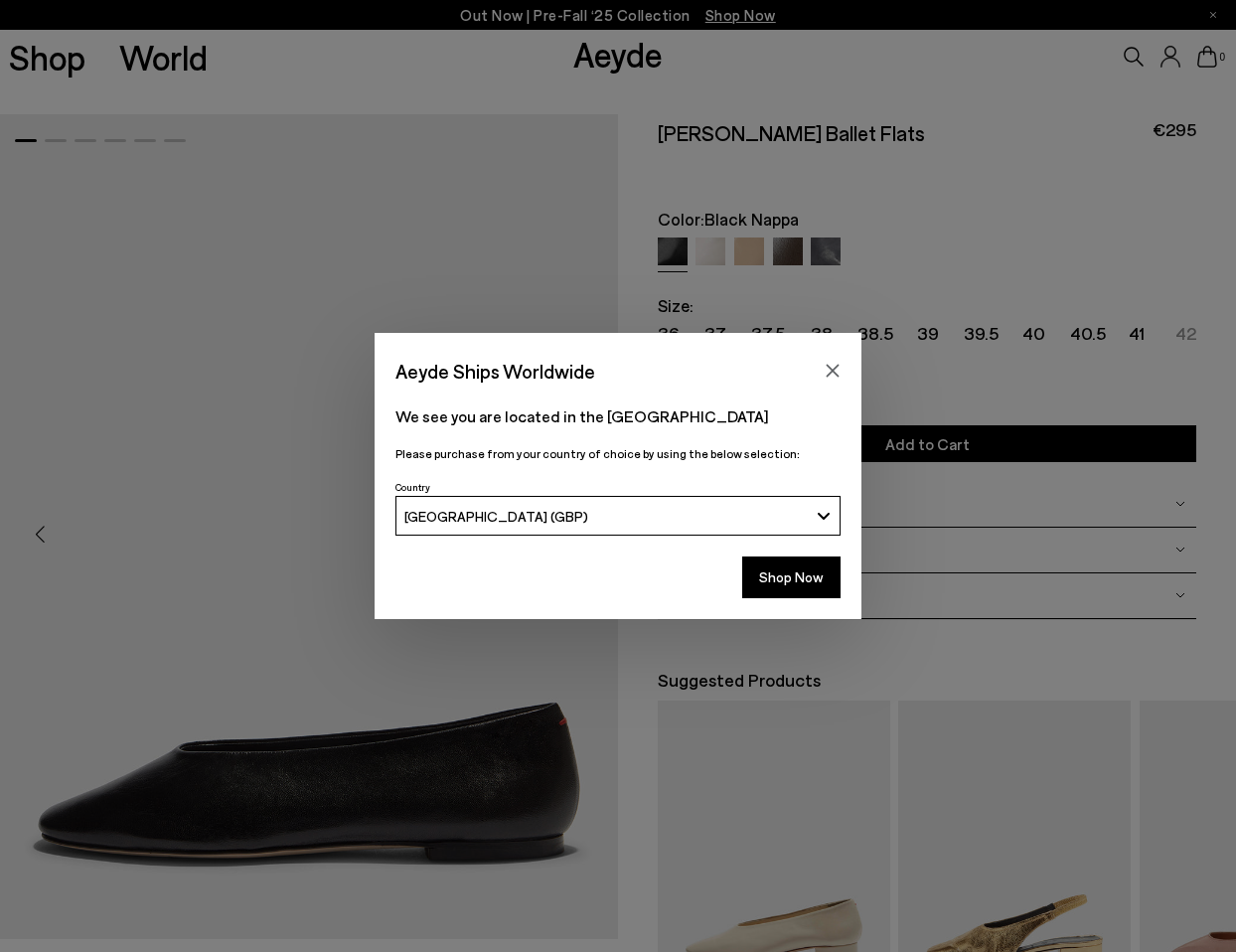 scroll, scrollTop: 0, scrollLeft: 0, axis: both 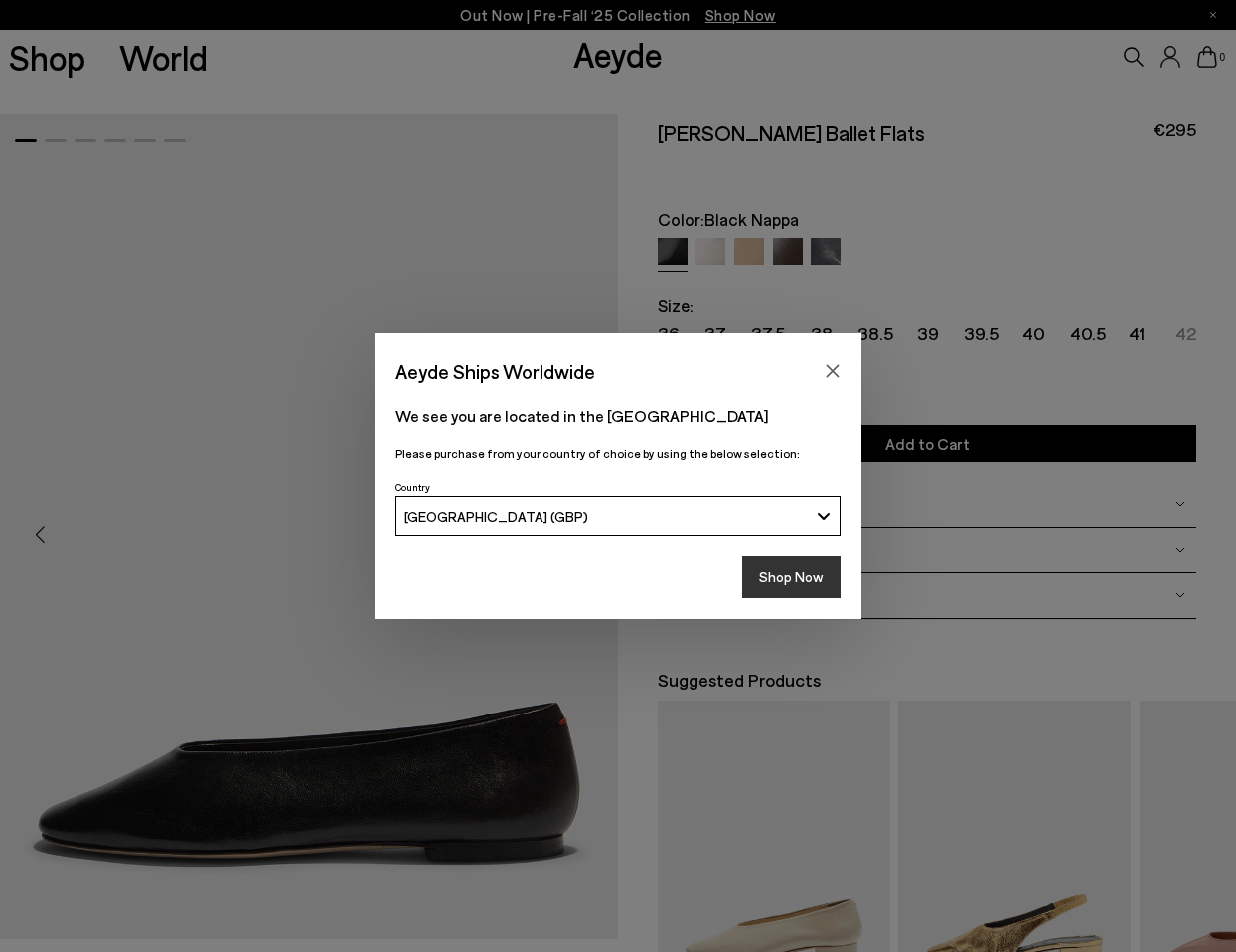 click on "Shop Now" at bounding box center (791, 577) 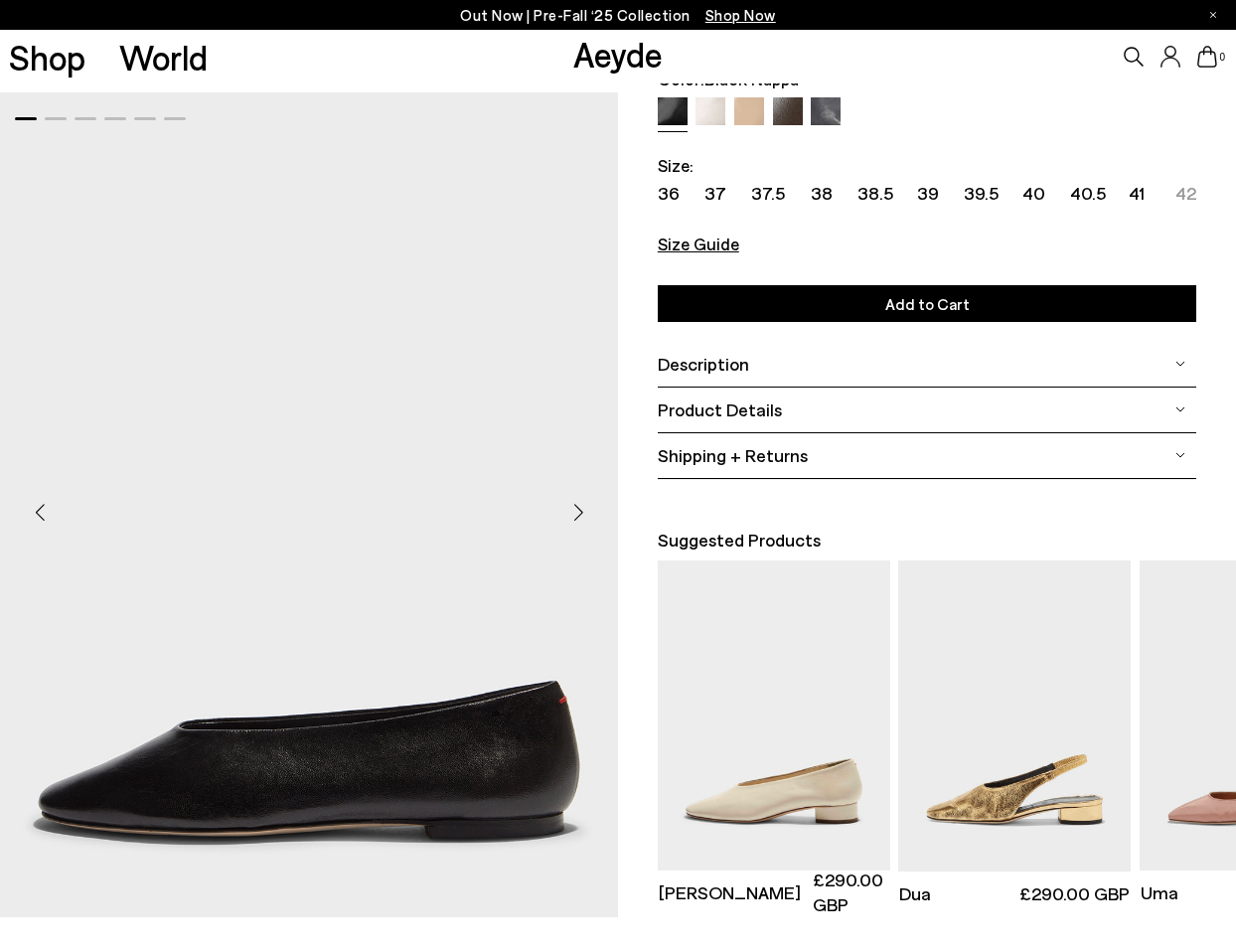 scroll, scrollTop: 178, scrollLeft: 0, axis: vertical 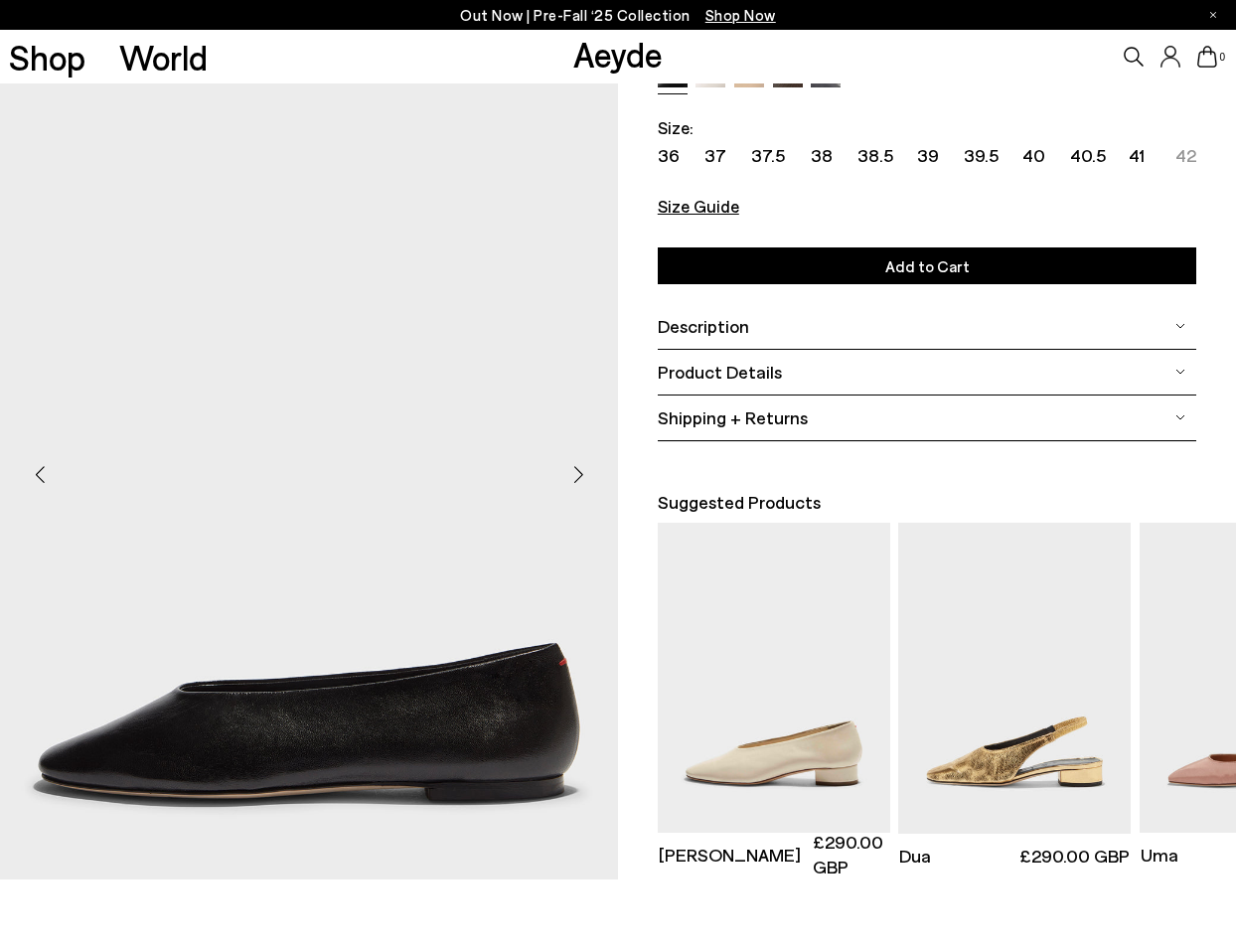 click at bounding box center (578, 475) 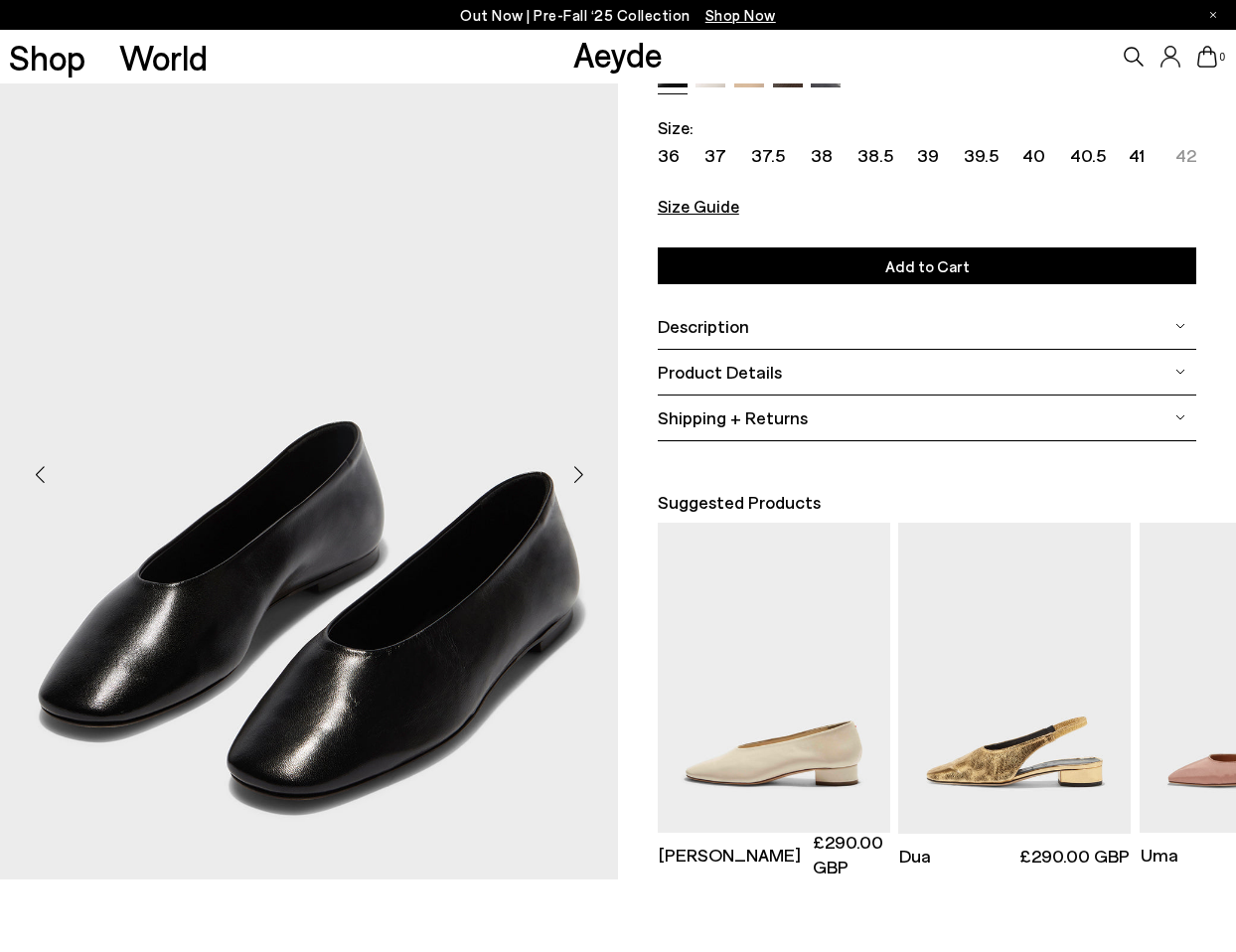 click at bounding box center (578, 475) 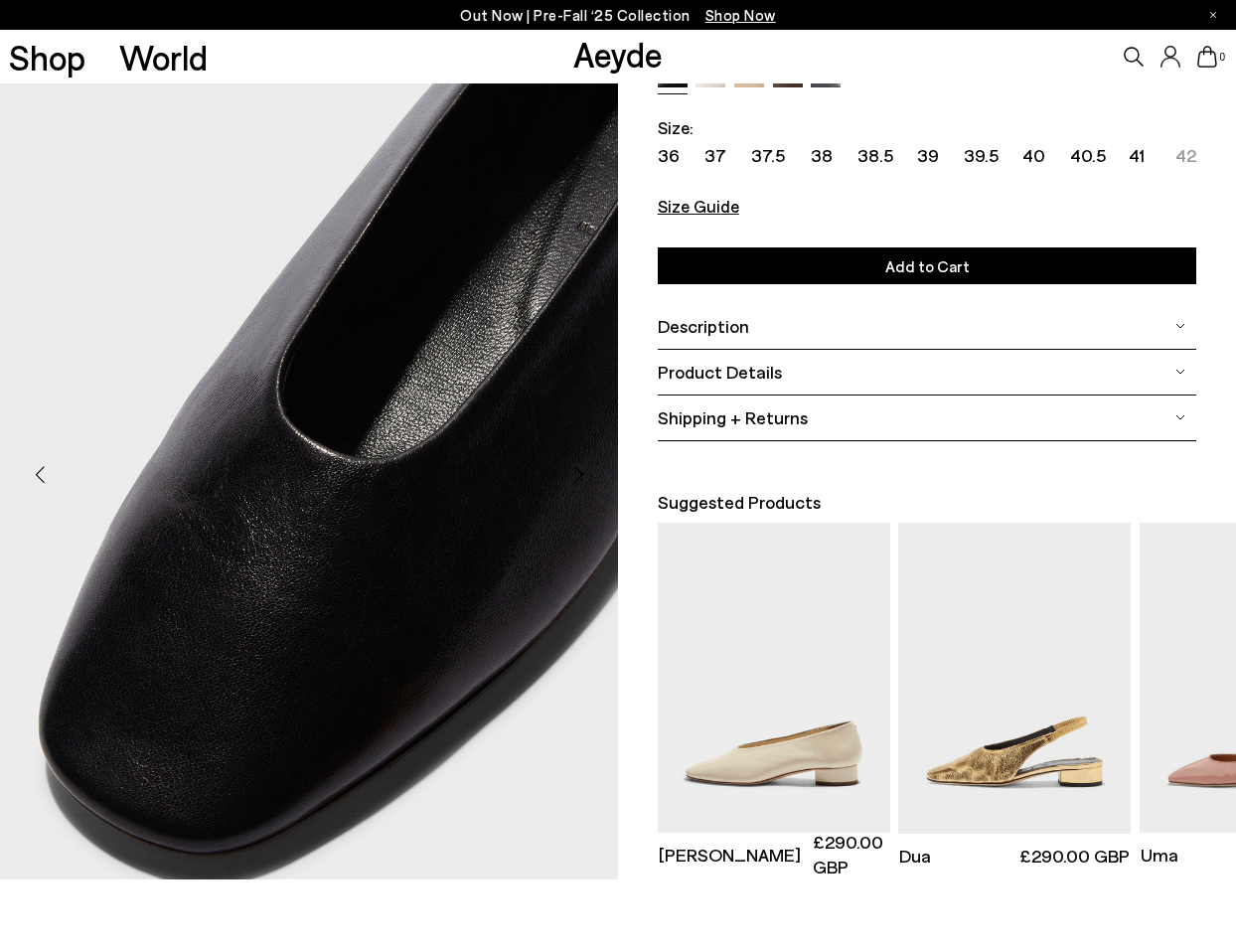 click at bounding box center (578, 475) 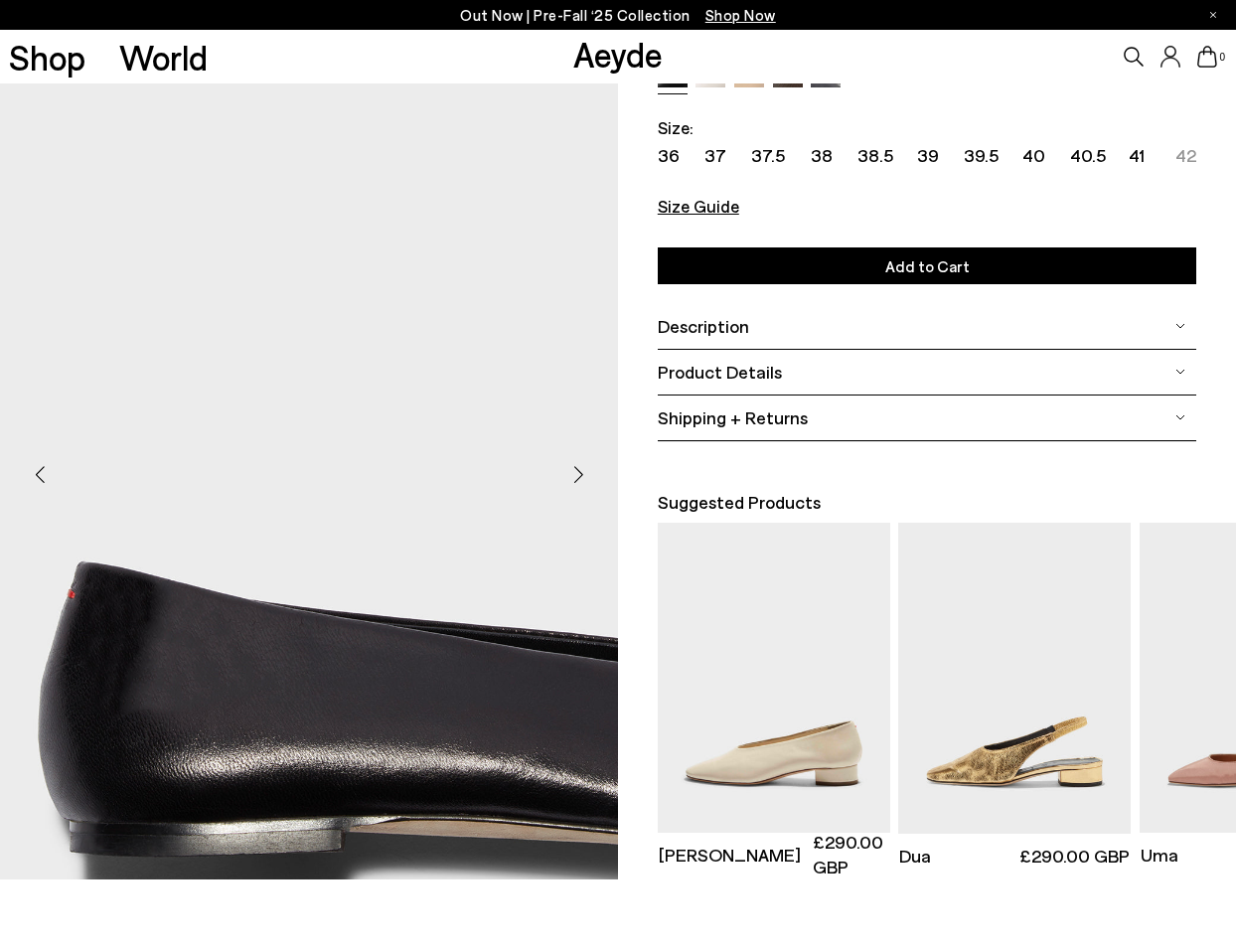 click at bounding box center [578, 475] 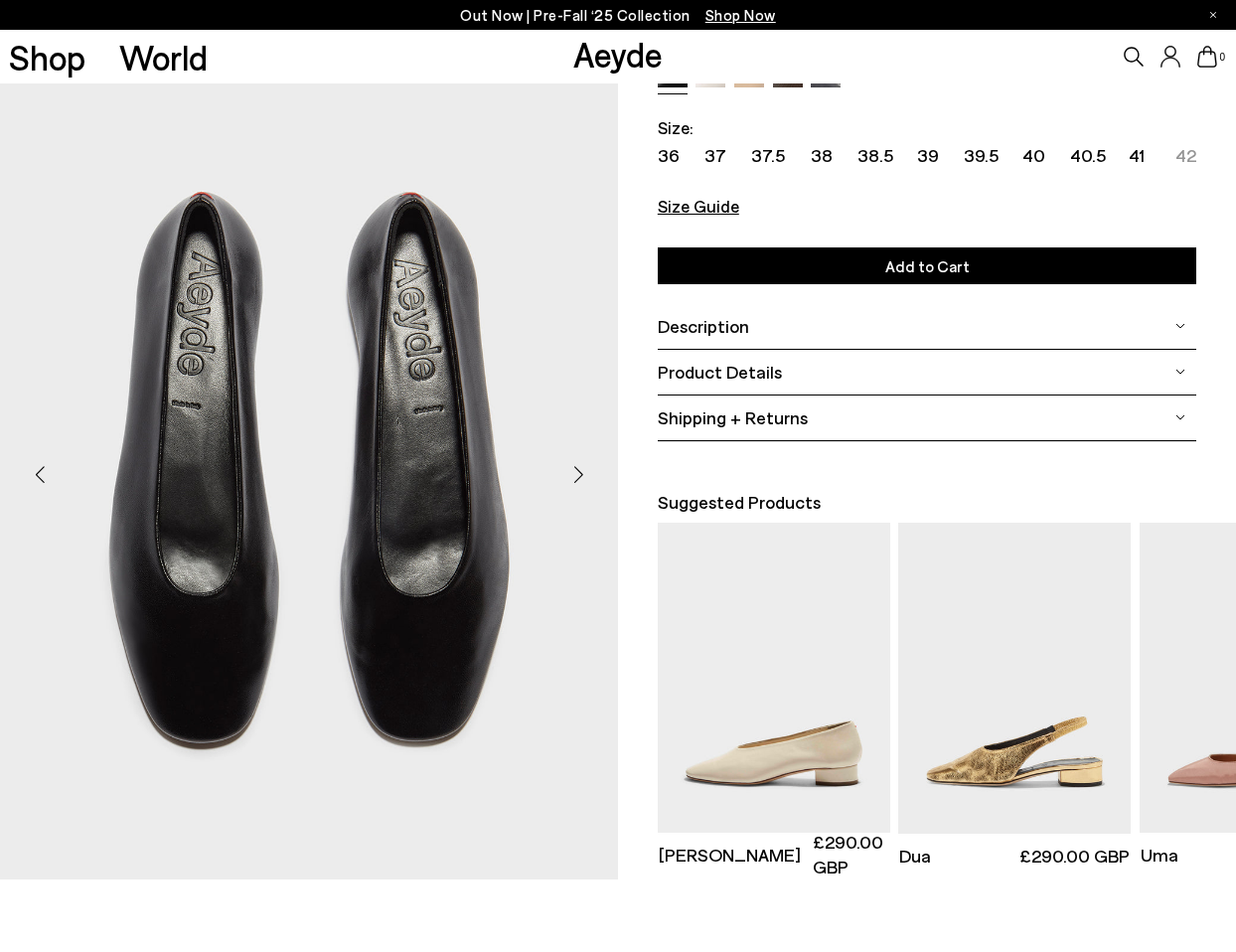 click at bounding box center [578, 475] 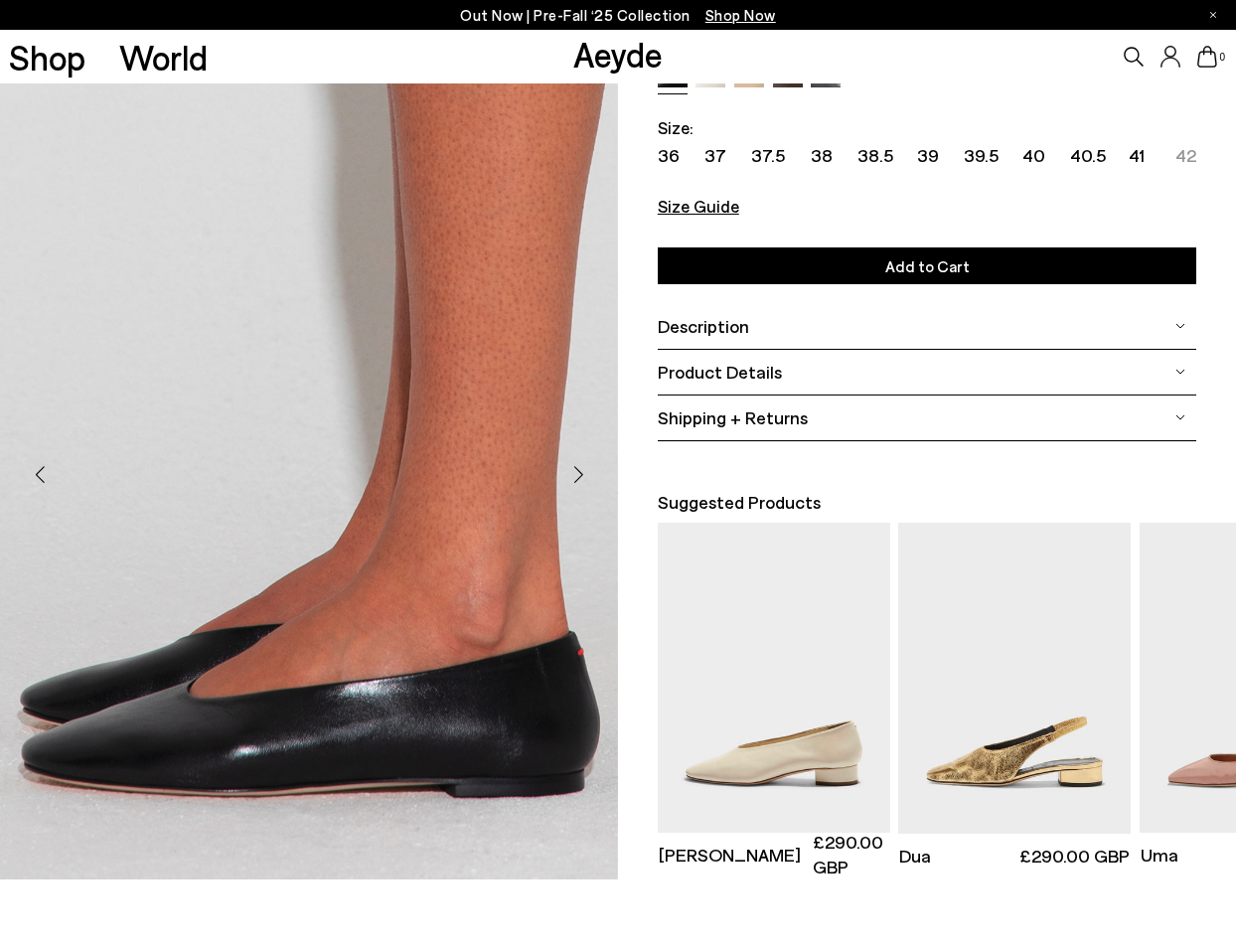 click at bounding box center (578, 475) 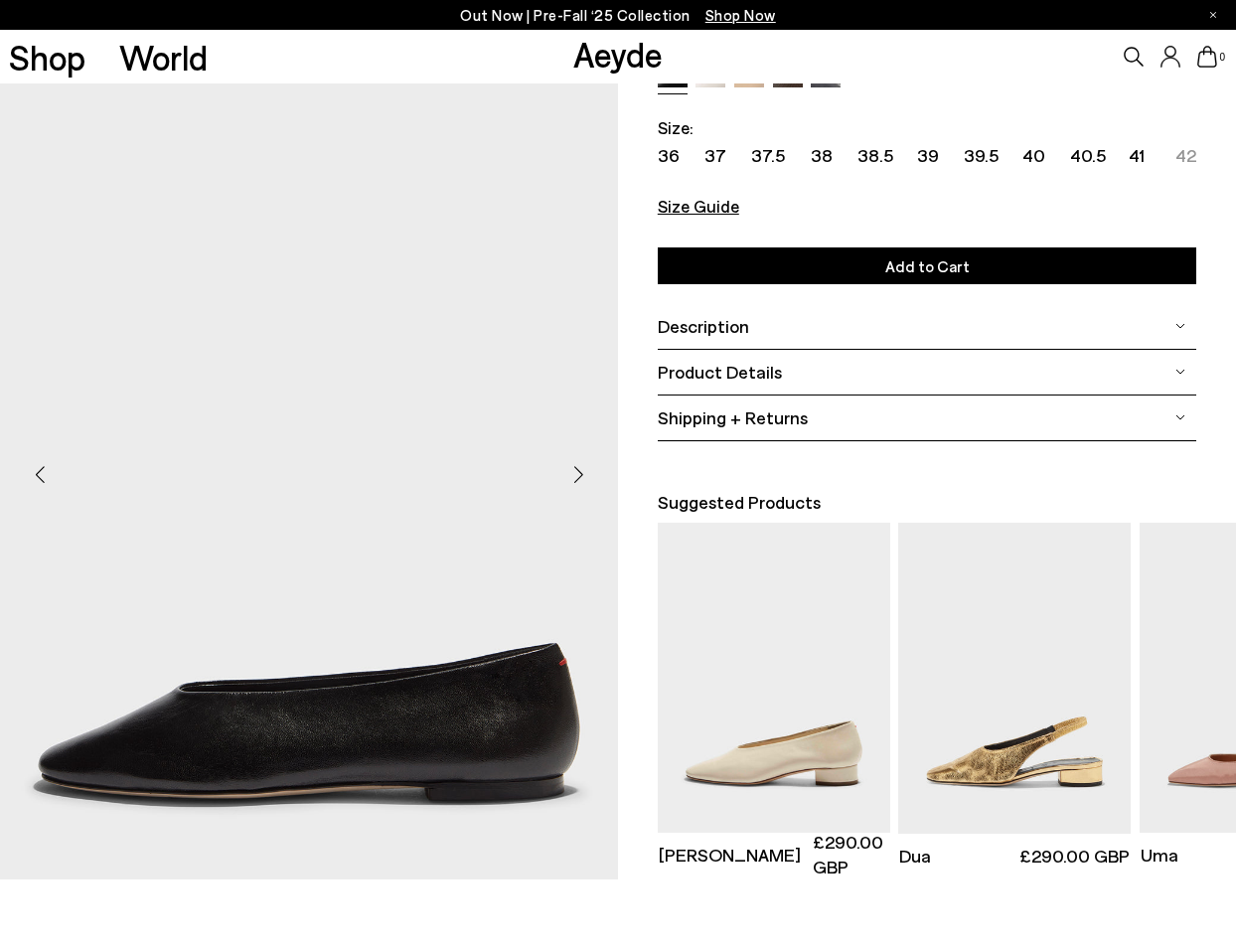 click at bounding box center (578, 475) 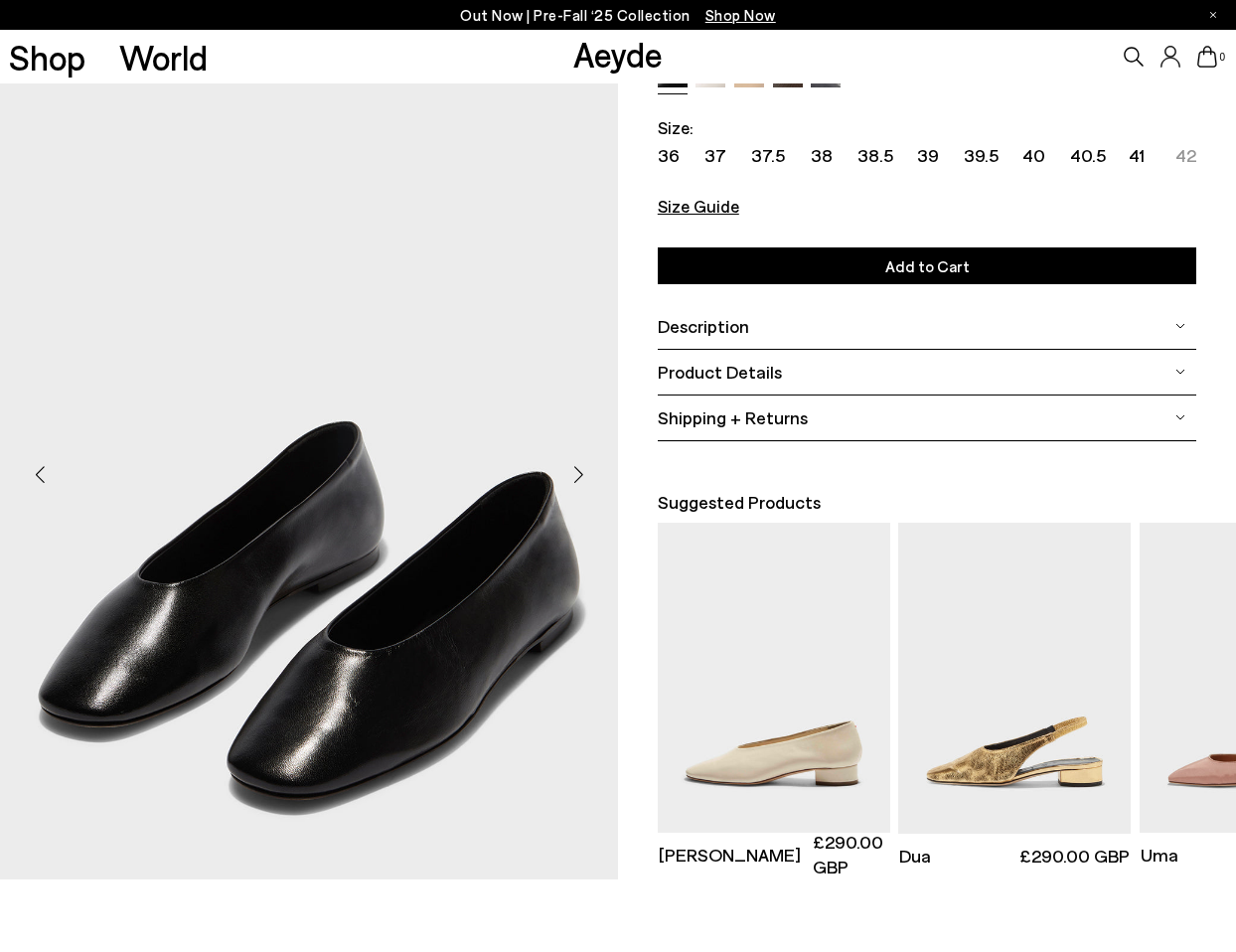 scroll, scrollTop: 0, scrollLeft: 0, axis: both 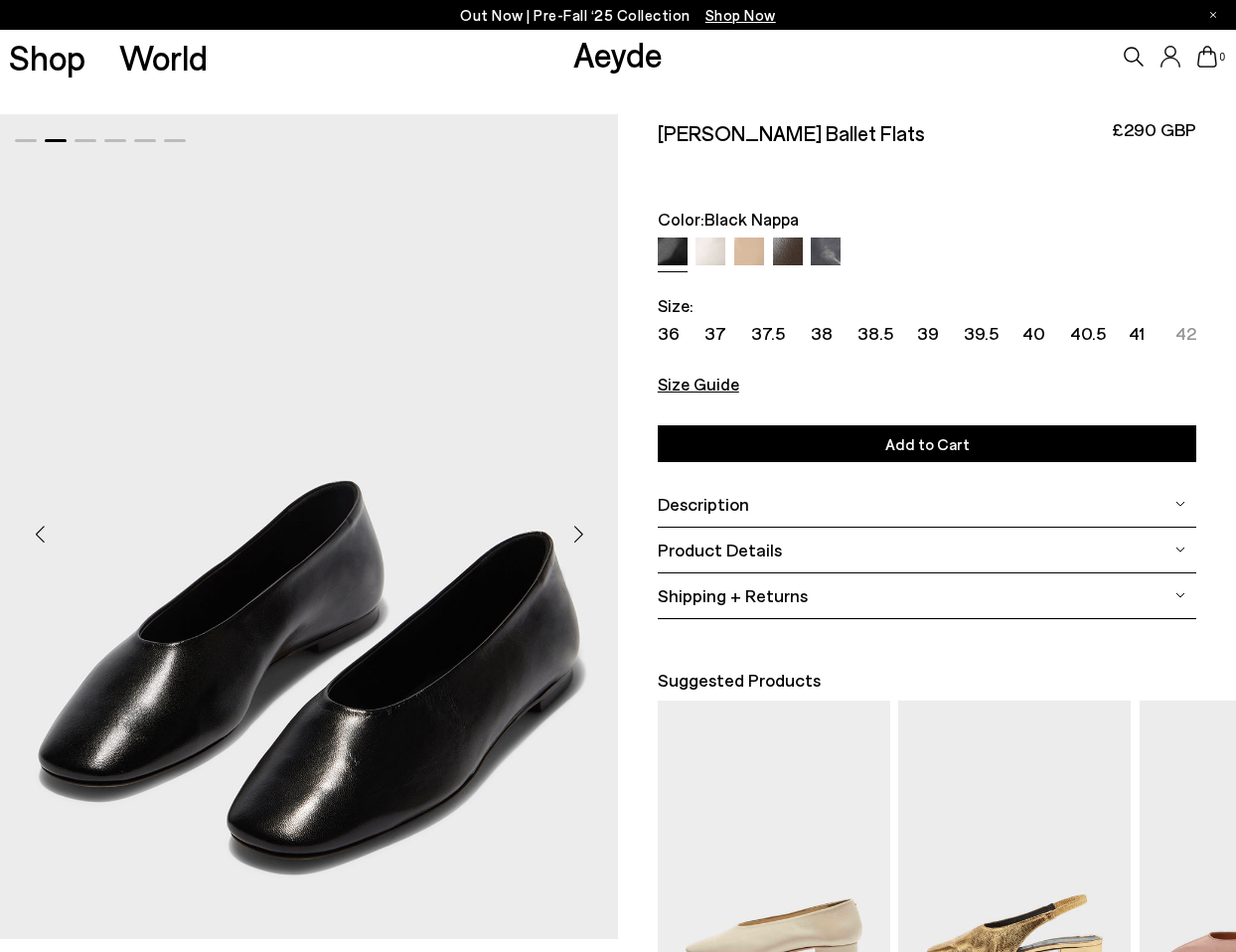 click at bounding box center [826, 252] 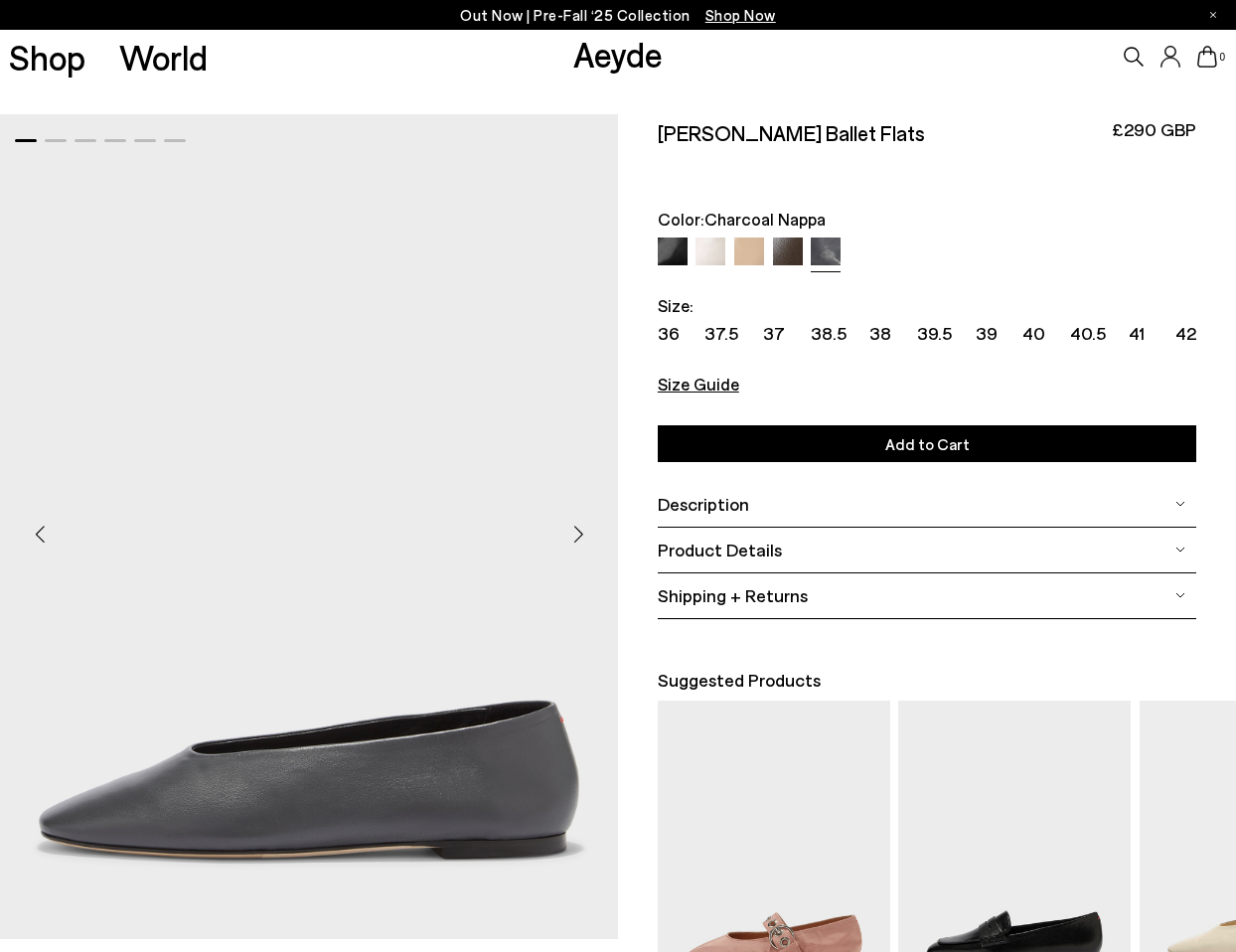 scroll, scrollTop: 0, scrollLeft: 0, axis: both 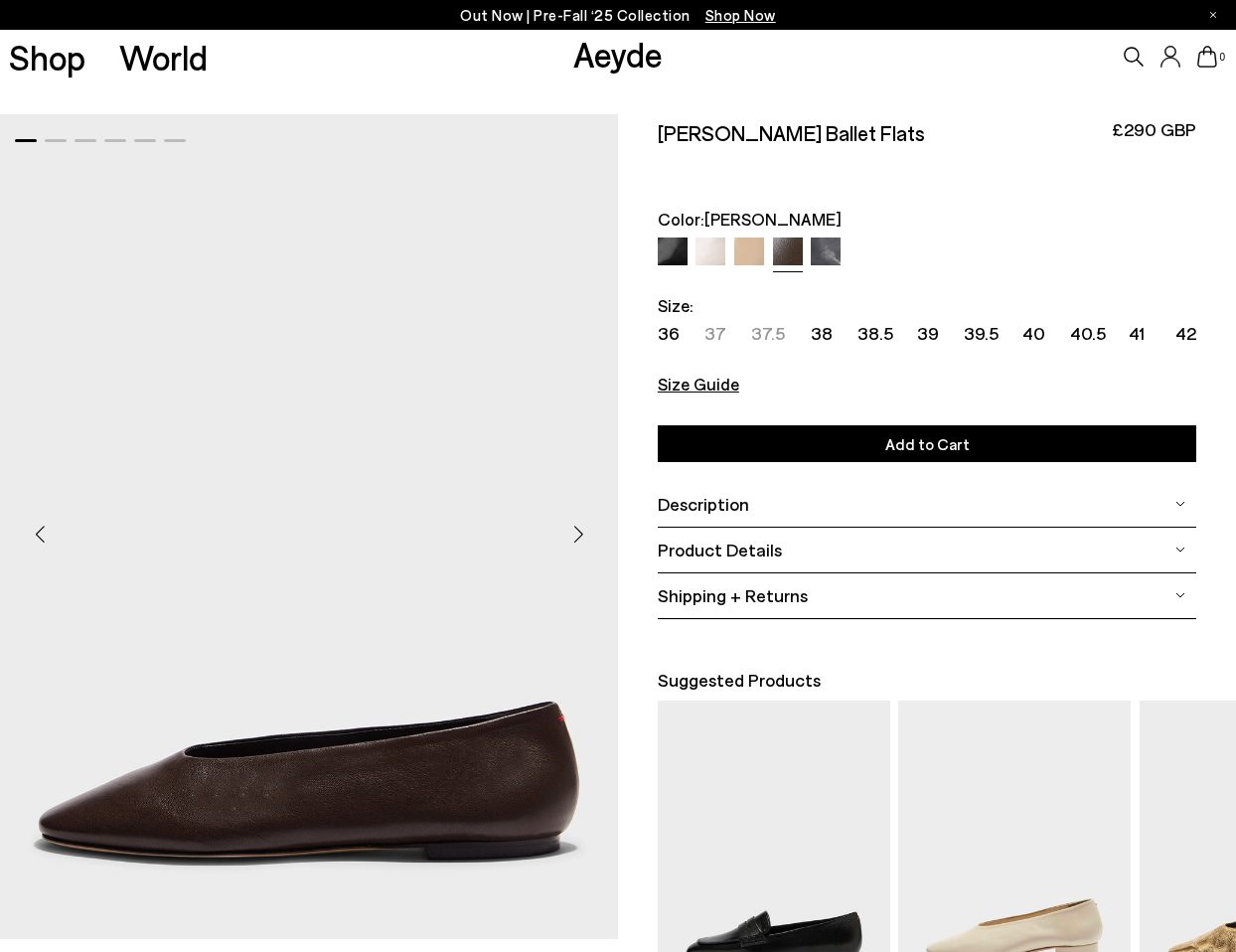 click at bounding box center [673, 252] 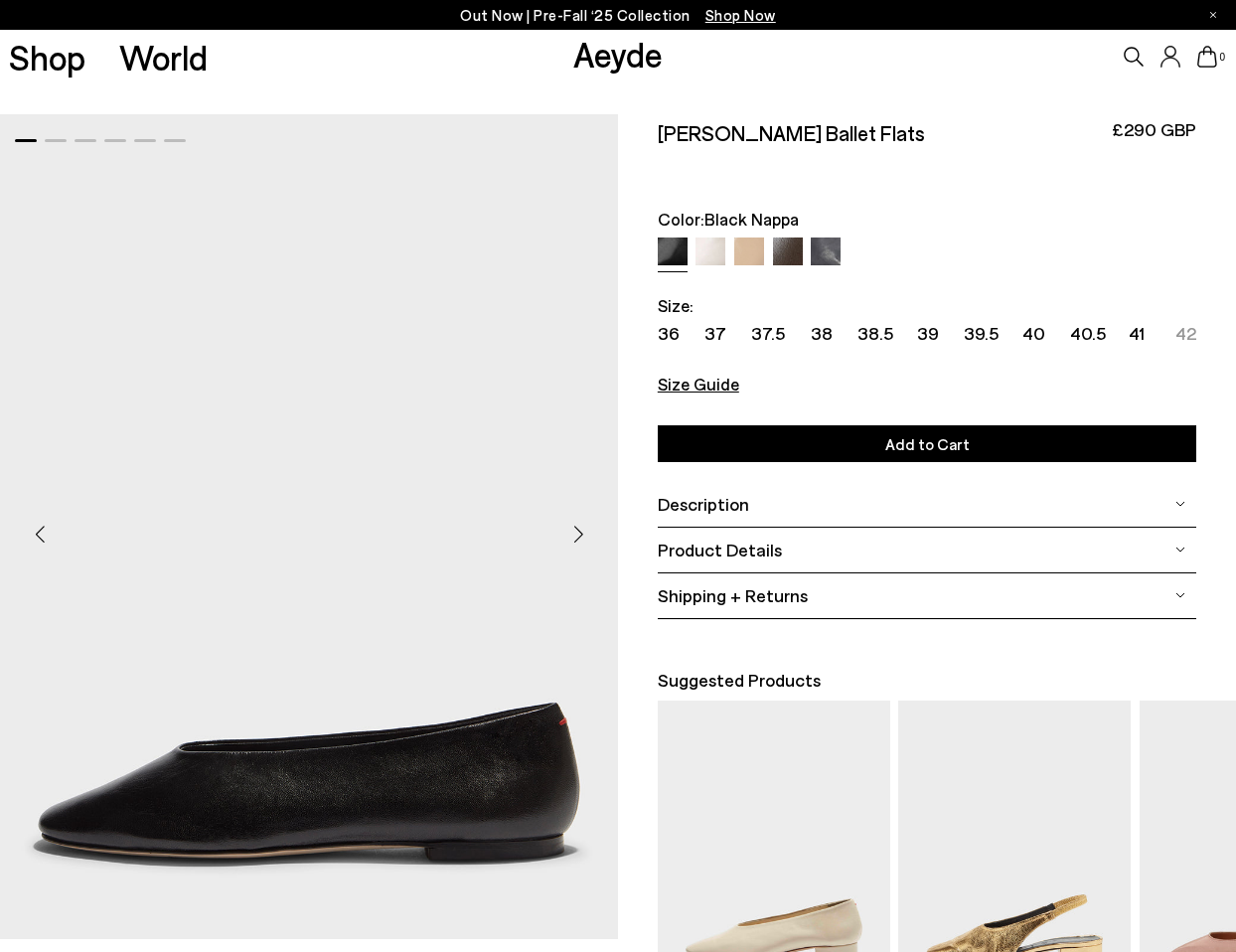 scroll, scrollTop: 0, scrollLeft: 0, axis: both 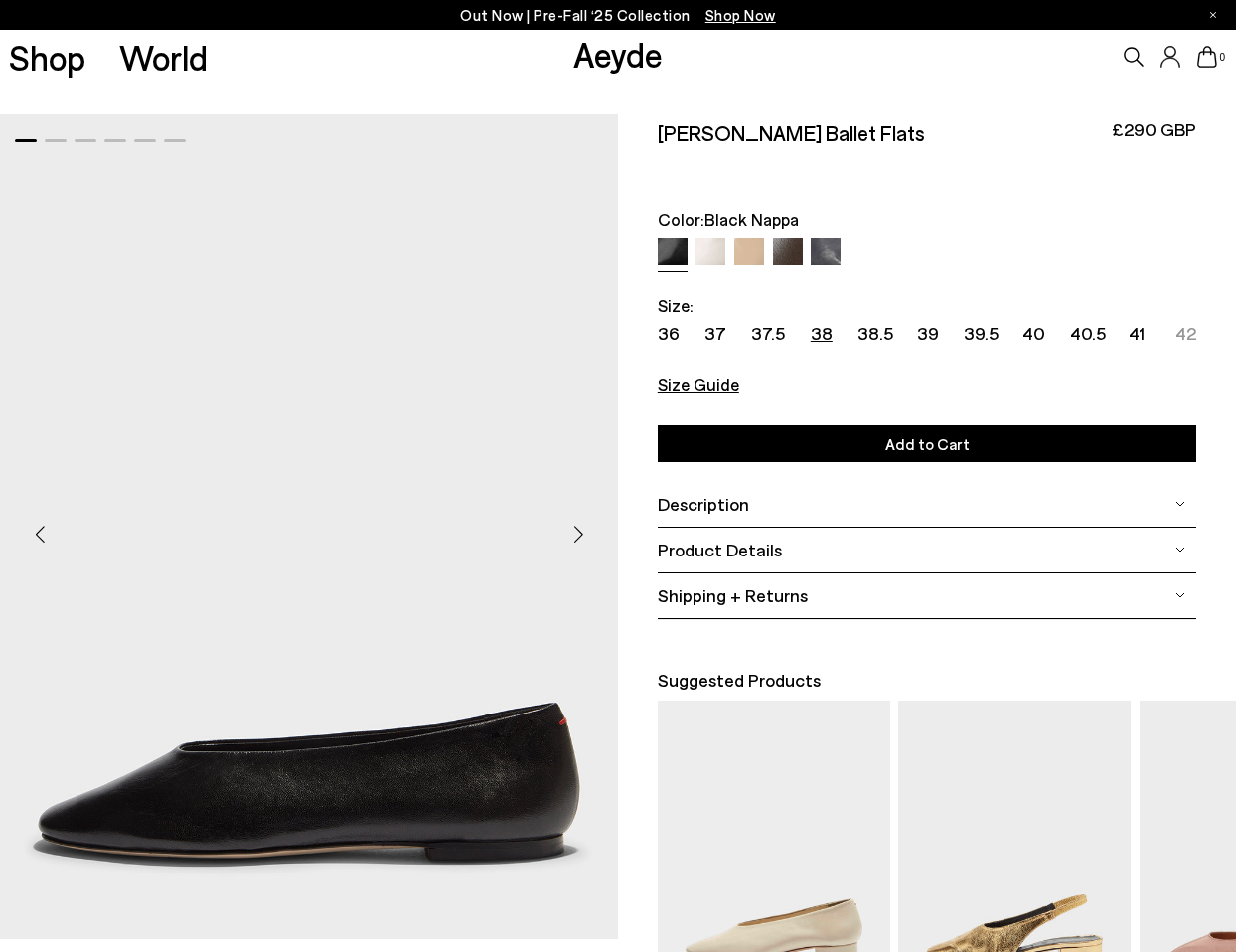 click on "38" at bounding box center (822, 333) 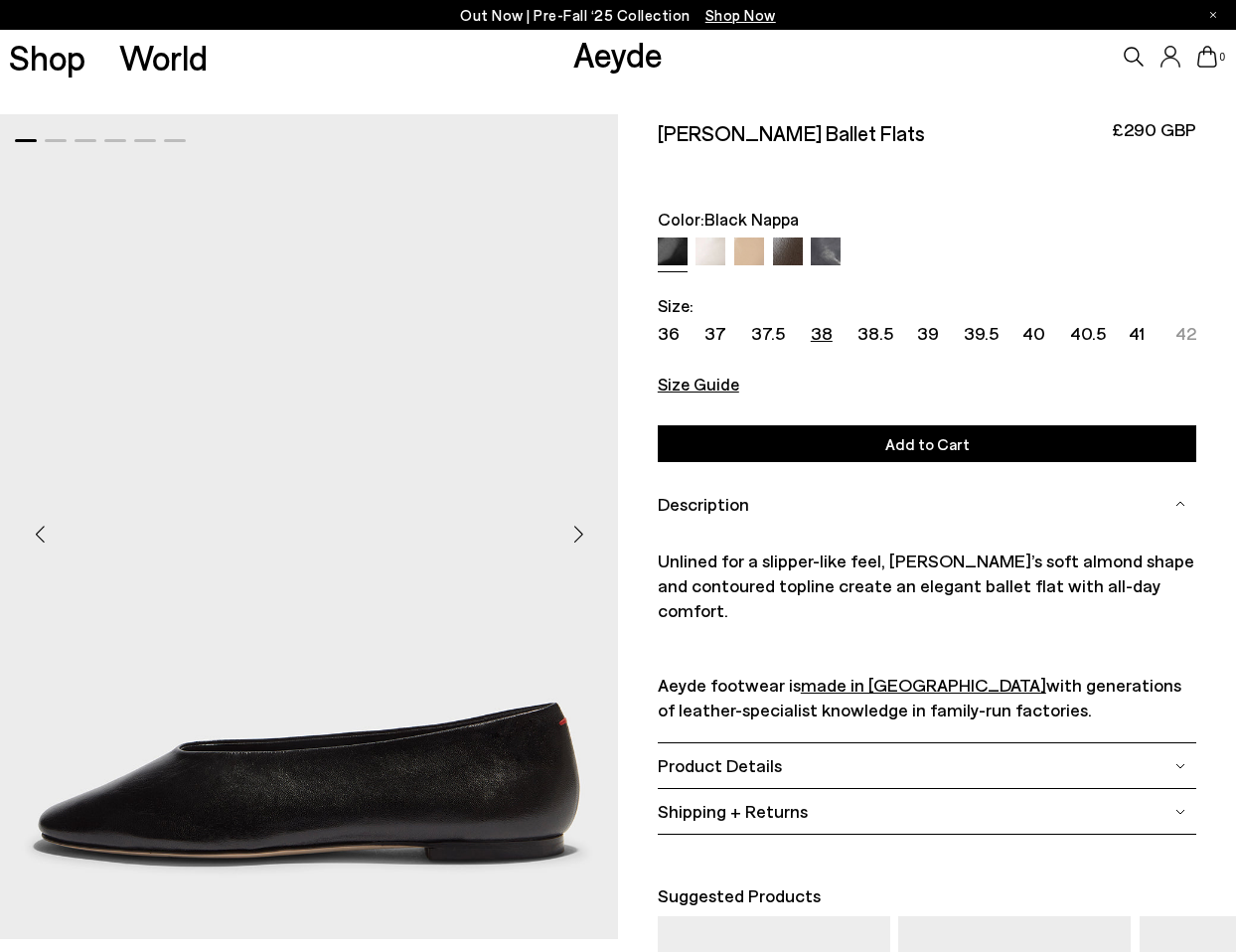 scroll, scrollTop: 64, scrollLeft: 0, axis: vertical 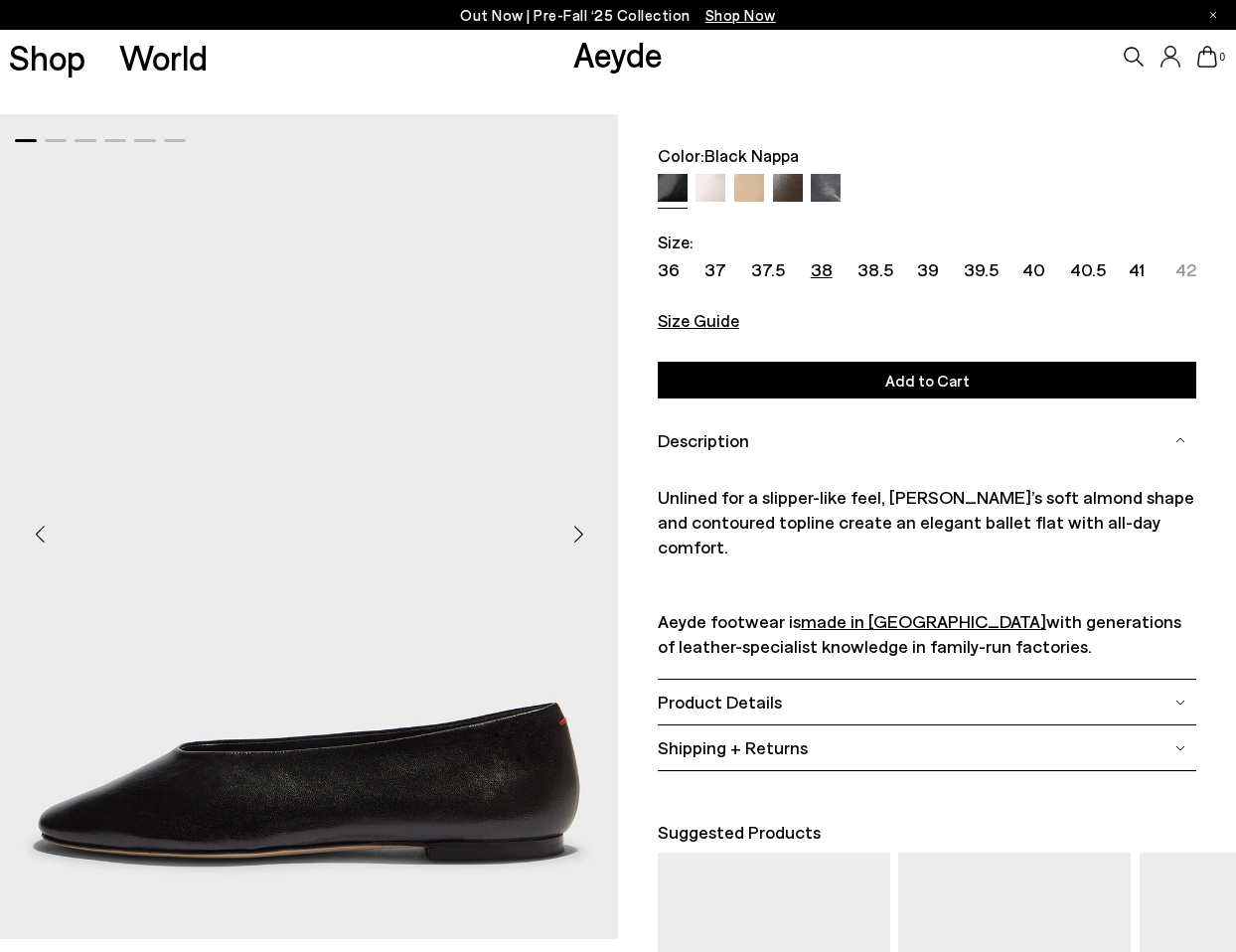 click on "Product Details" at bounding box center (719, 702) 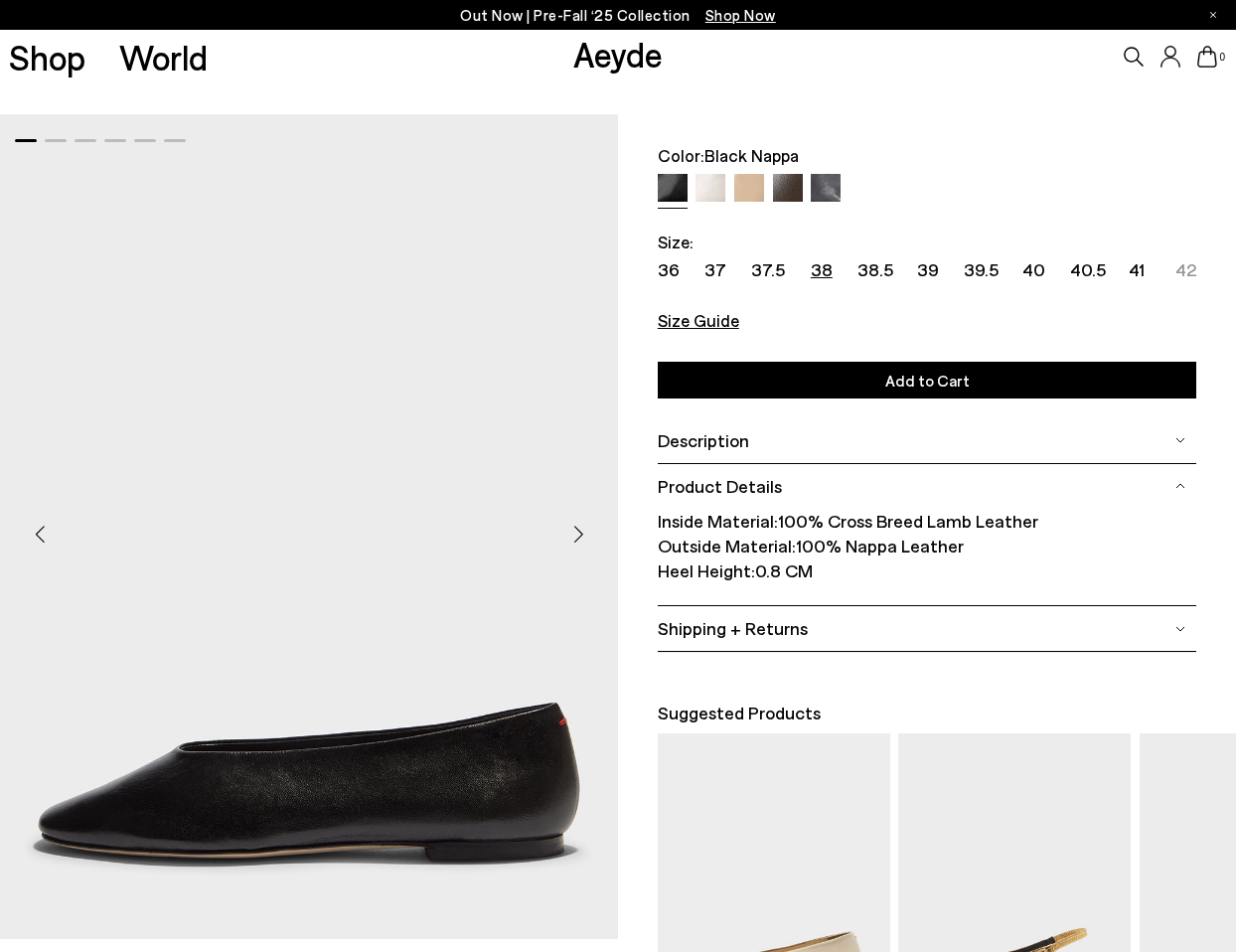click on "Add to Cart
Select a Size" at bounding box center (927, 380) 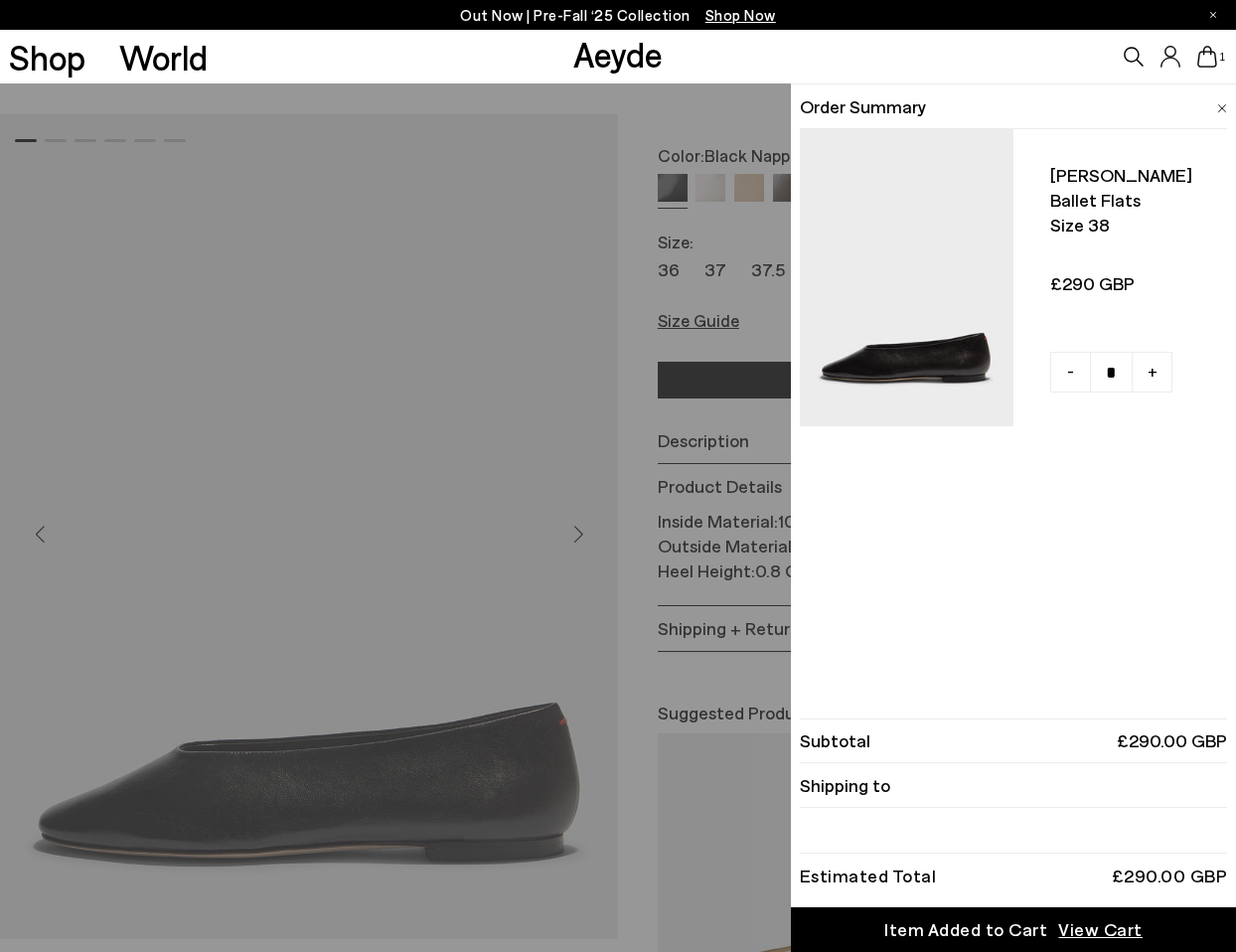 click on "Quick Add
Color
Size
View Details
Order Summary
Kirsten ballet flats
Size
38
- + No More Available" at bounding box center (618, 518) 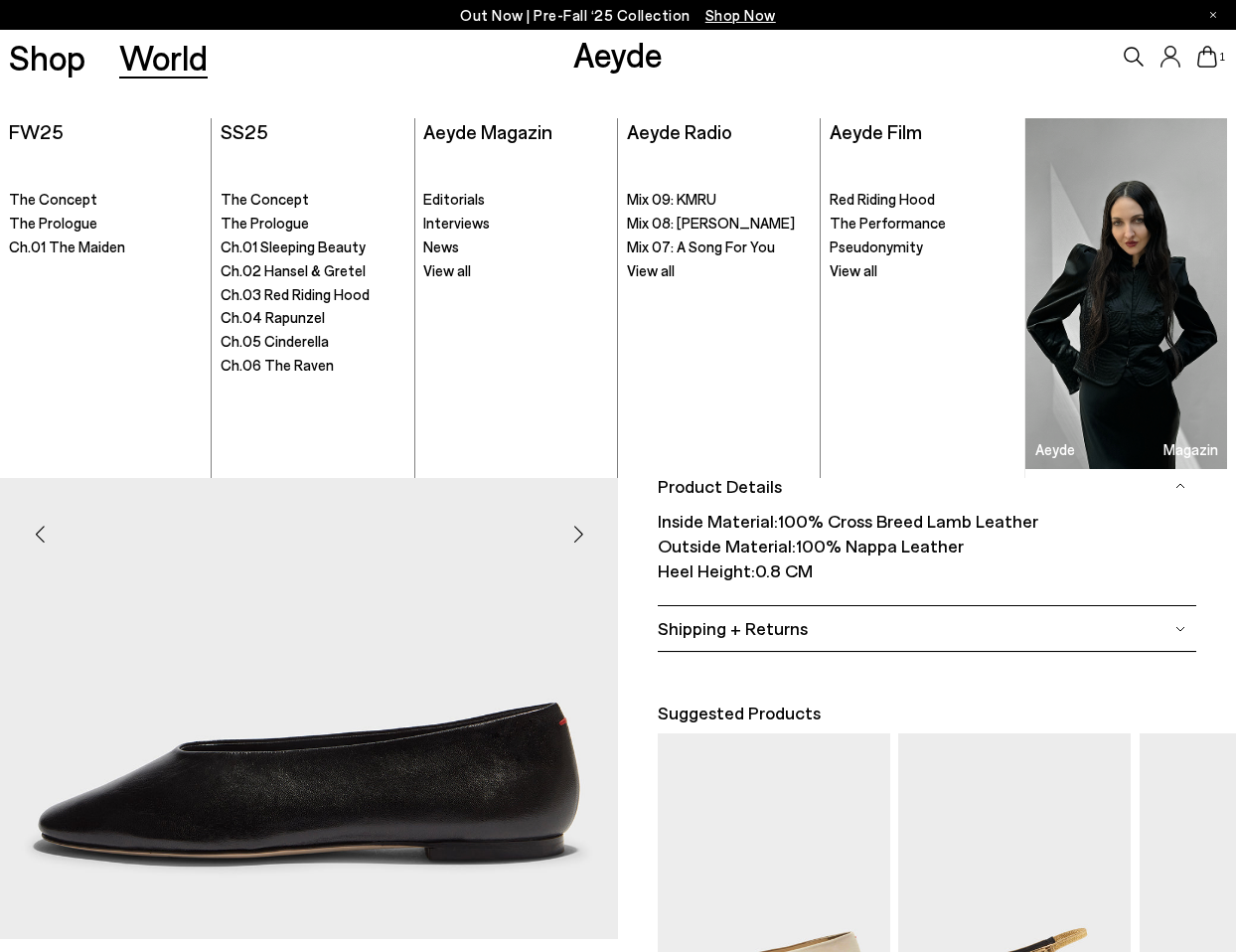 scroll, scrollTop: 0, scrollLeft: 0, axis: both 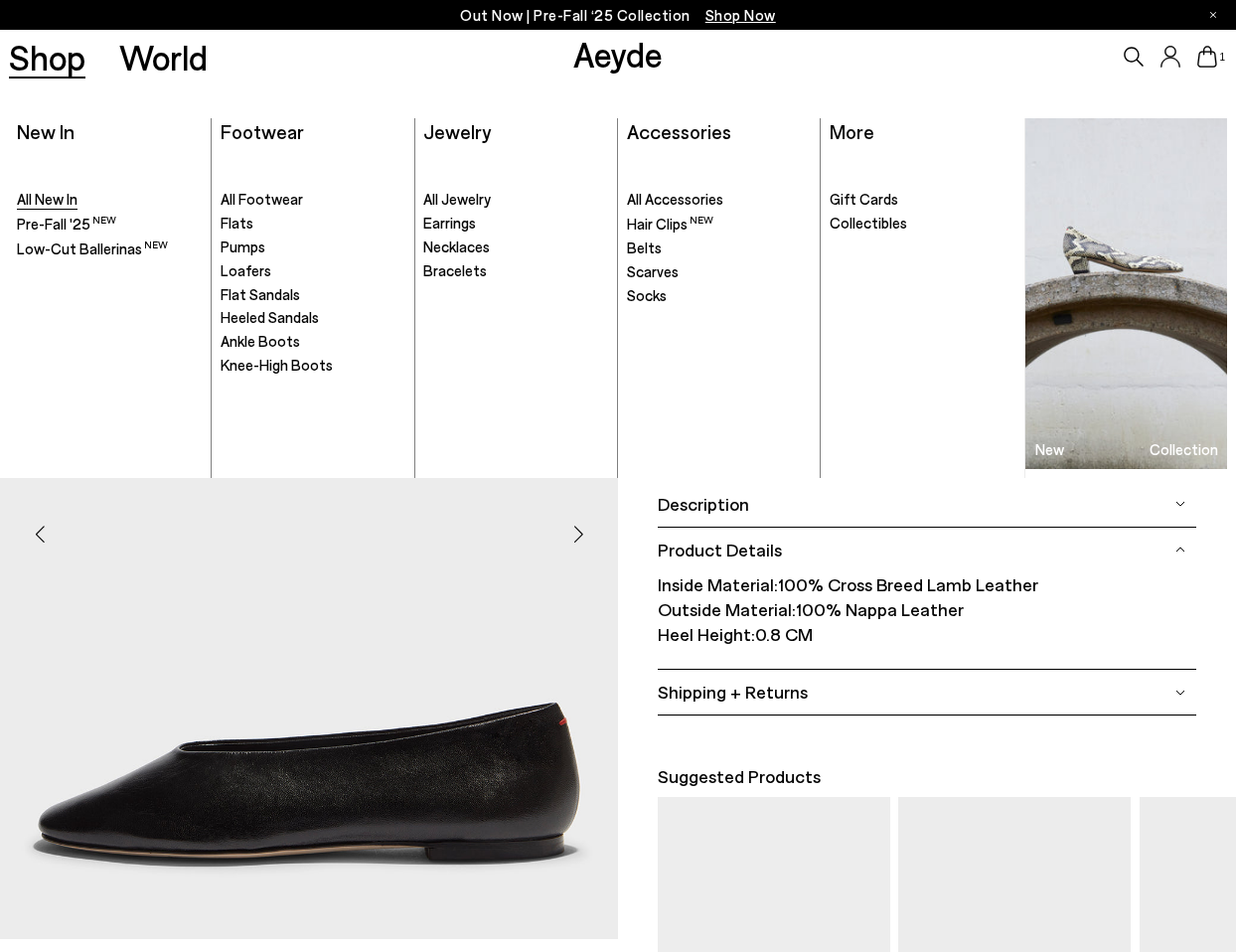 click on "All New In" at bounding box center [47, 199] 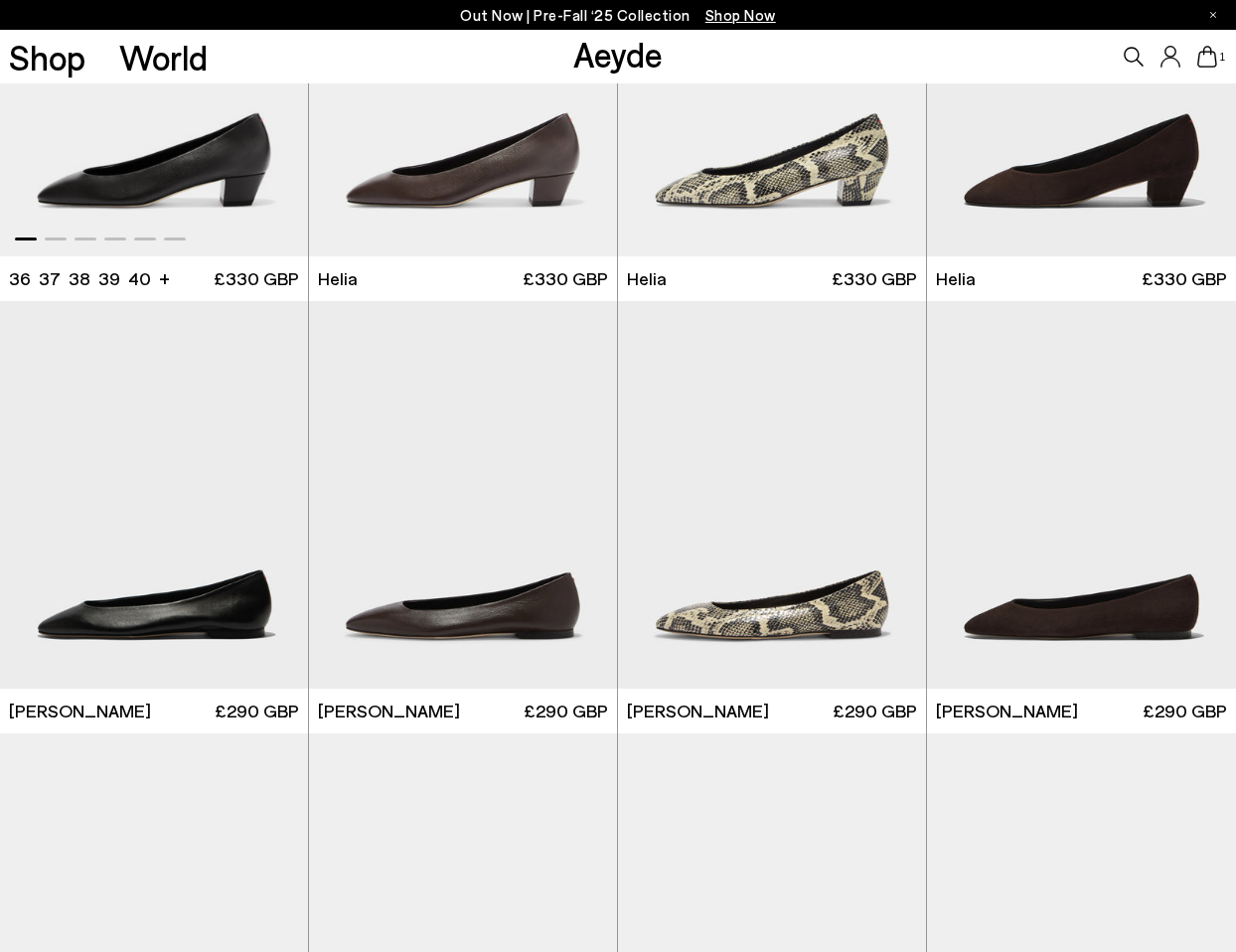 scroll, scrollTop: 297, scrollLeft: 0, axis: vertical 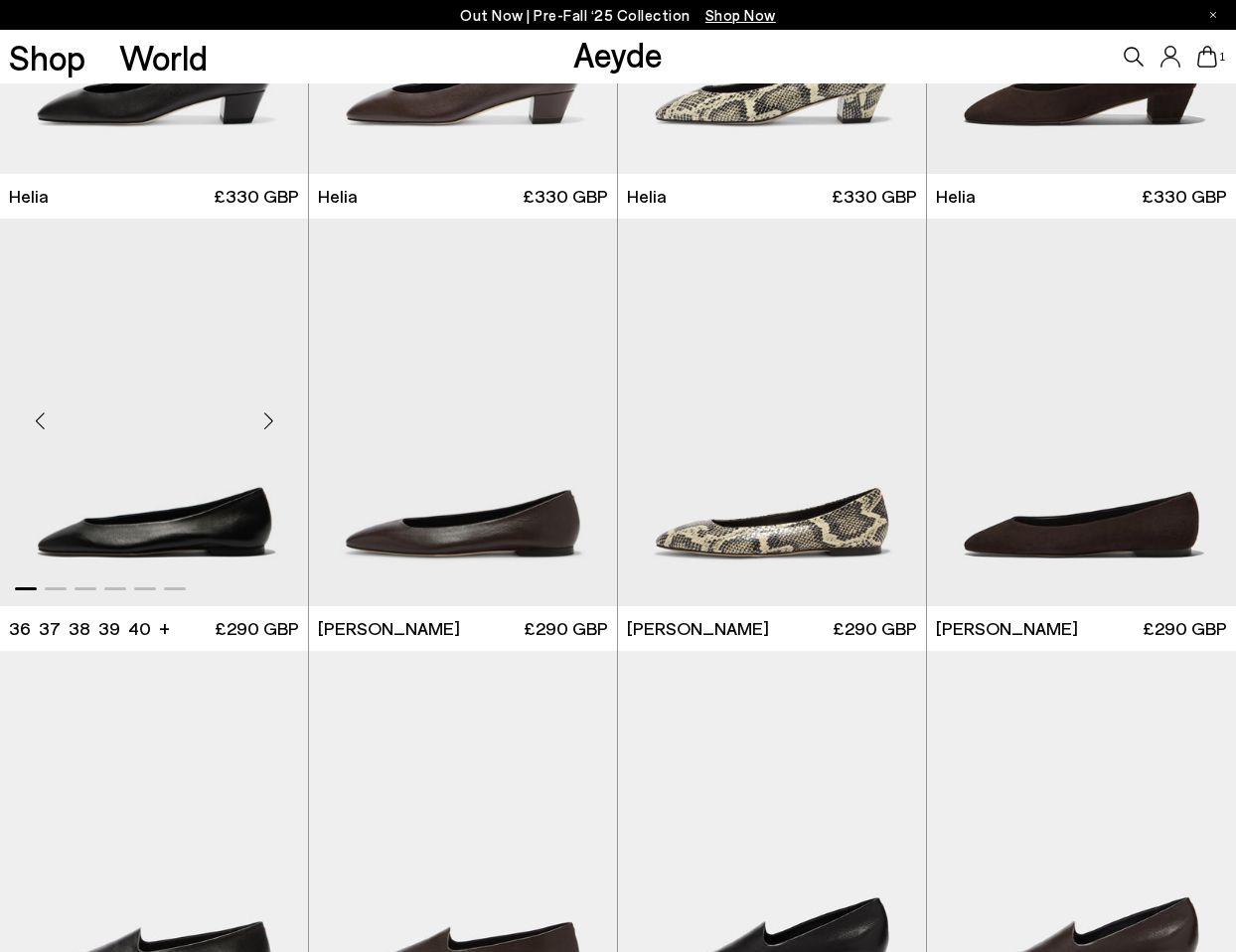 click at bounding box center (268, 420) 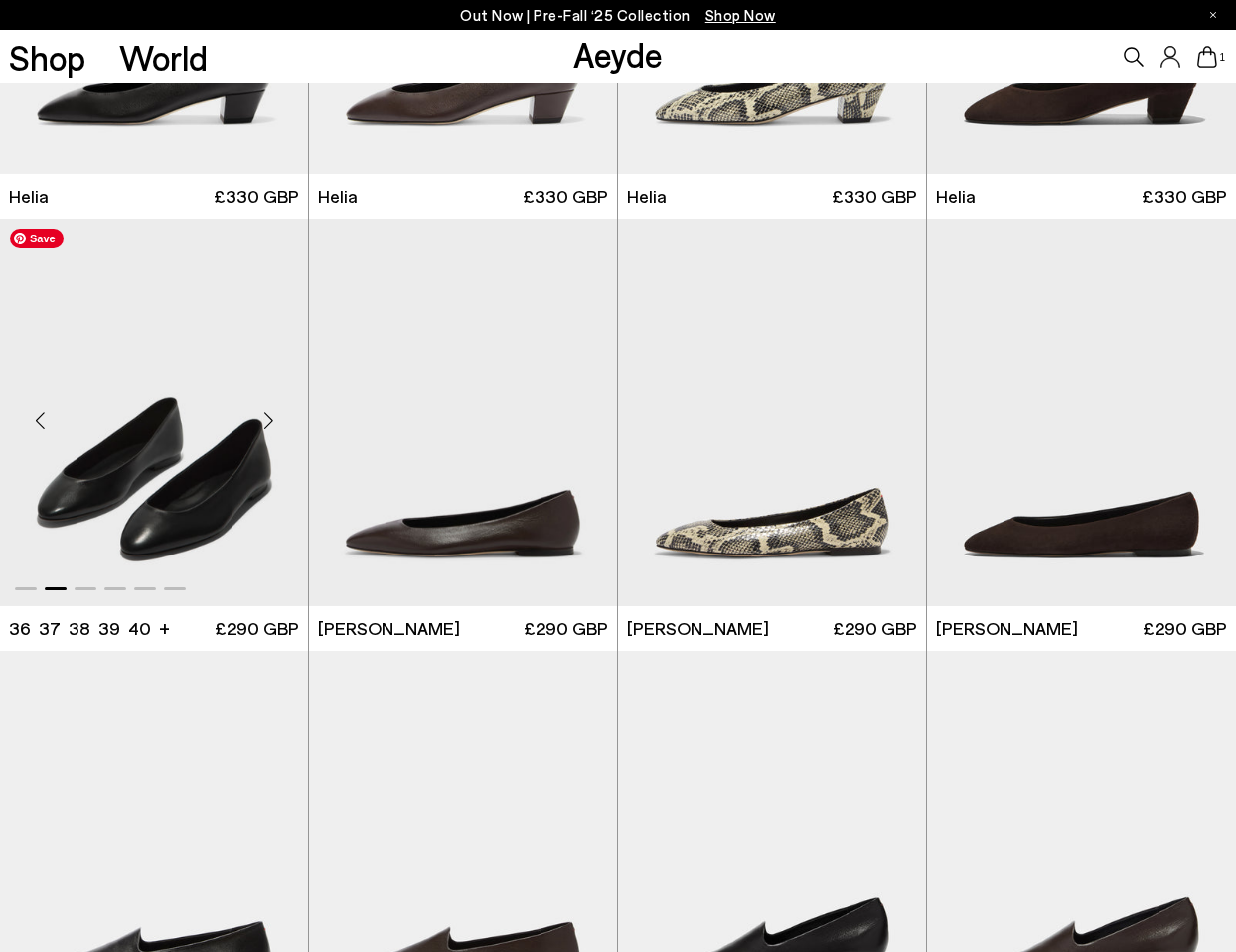 click at bounding box center [154, 412] 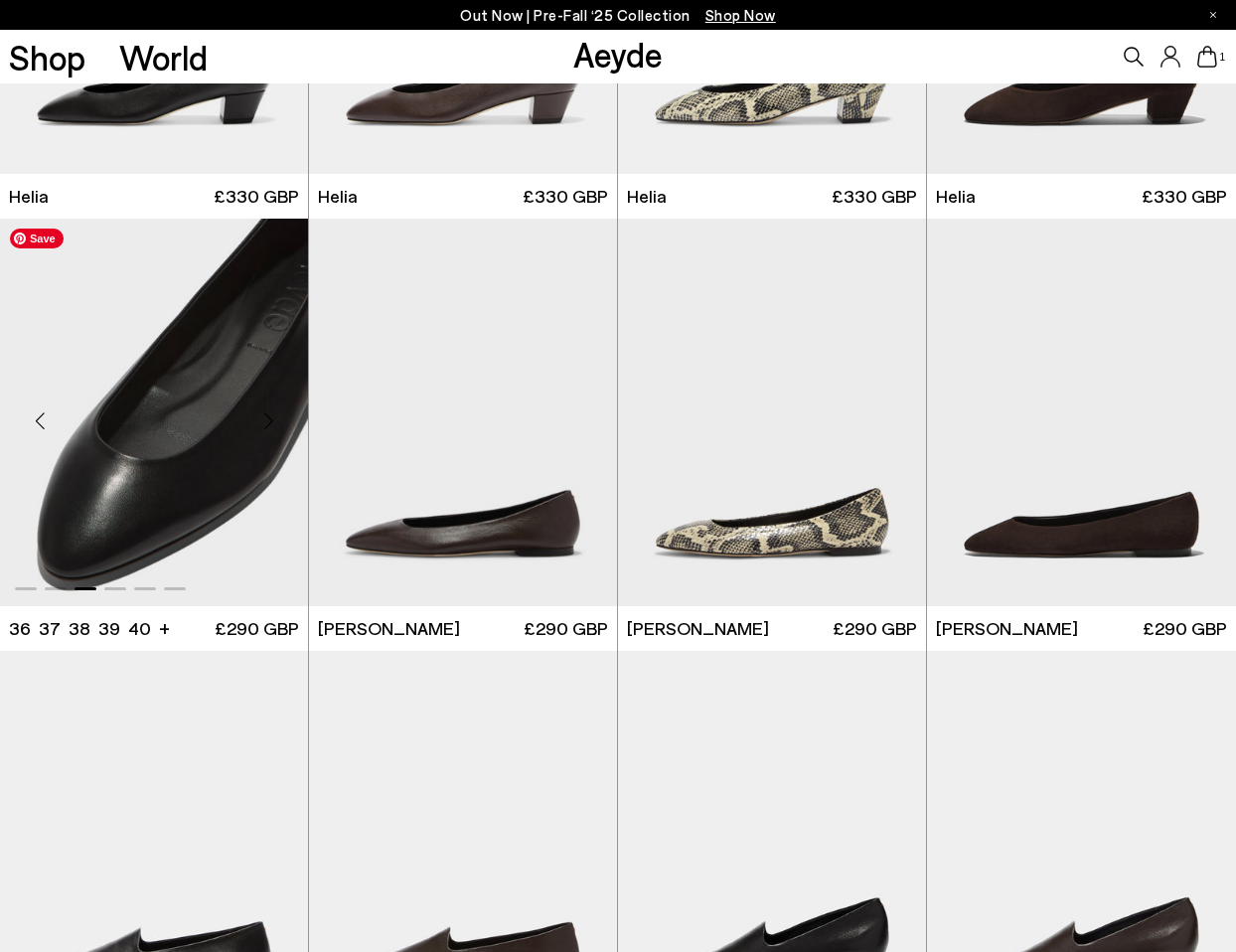 click at bounding box center [154, 412] 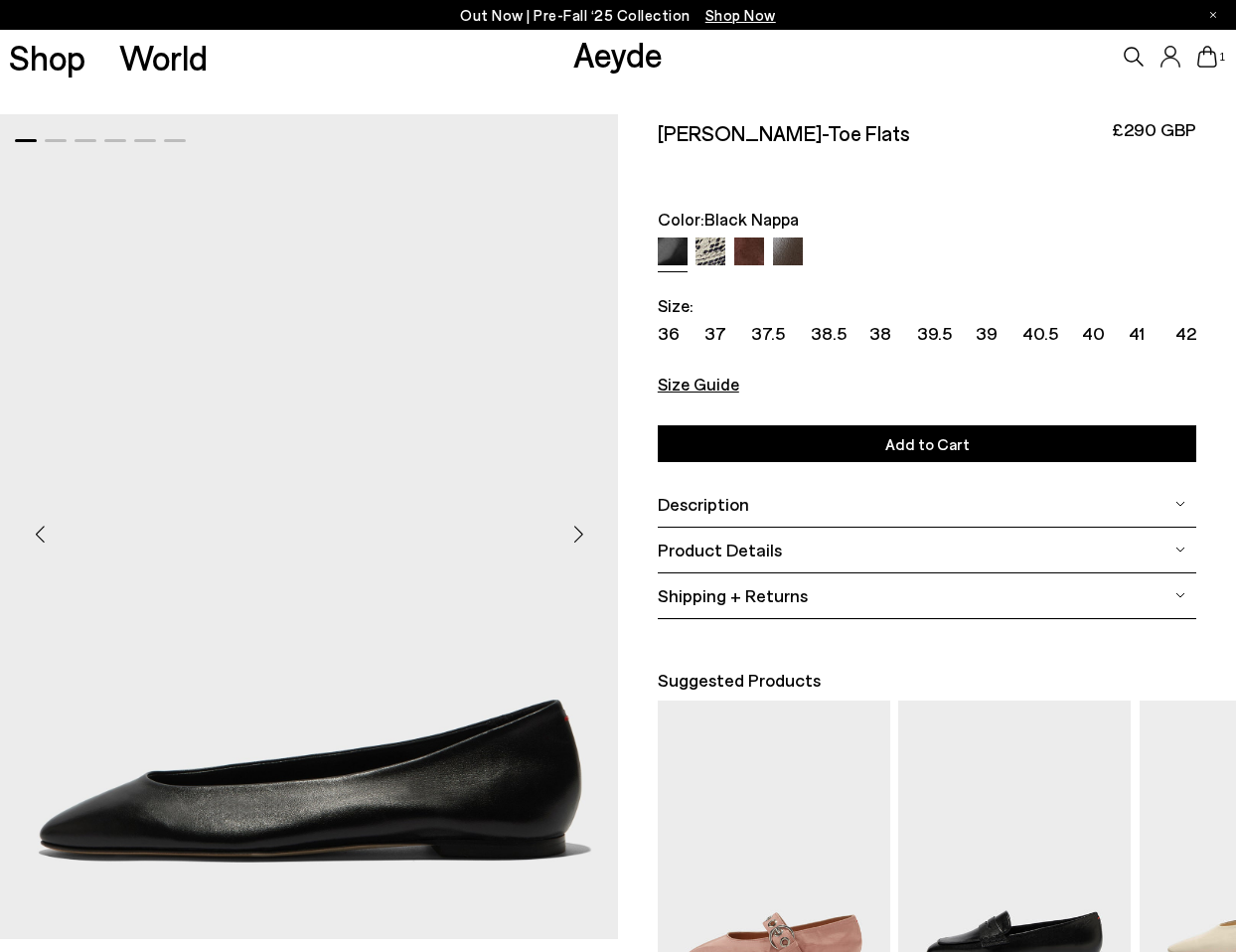 scroll, scrollTop: 0, scrollLeft: 0, axis: both 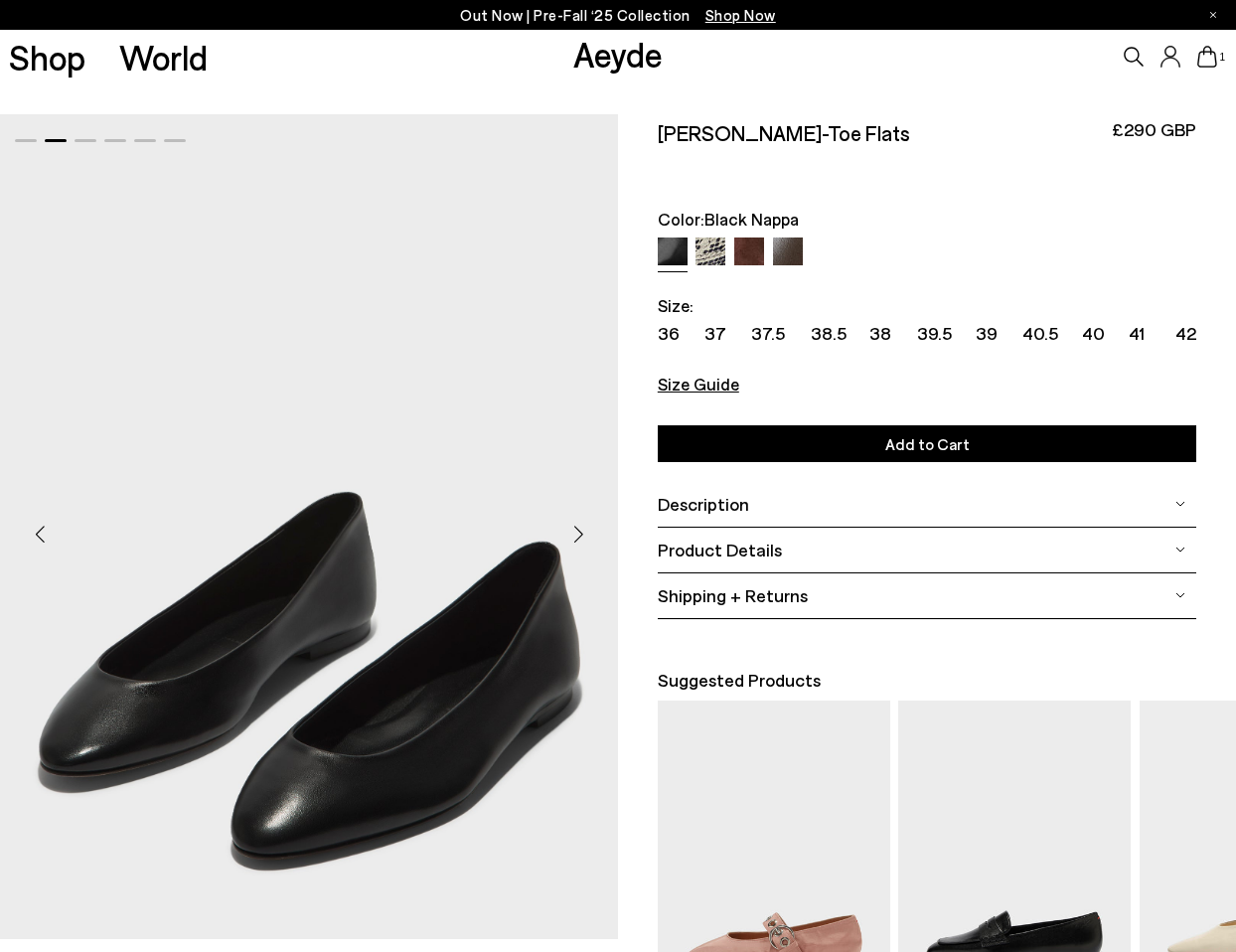 click at bounding box center (578, 535) 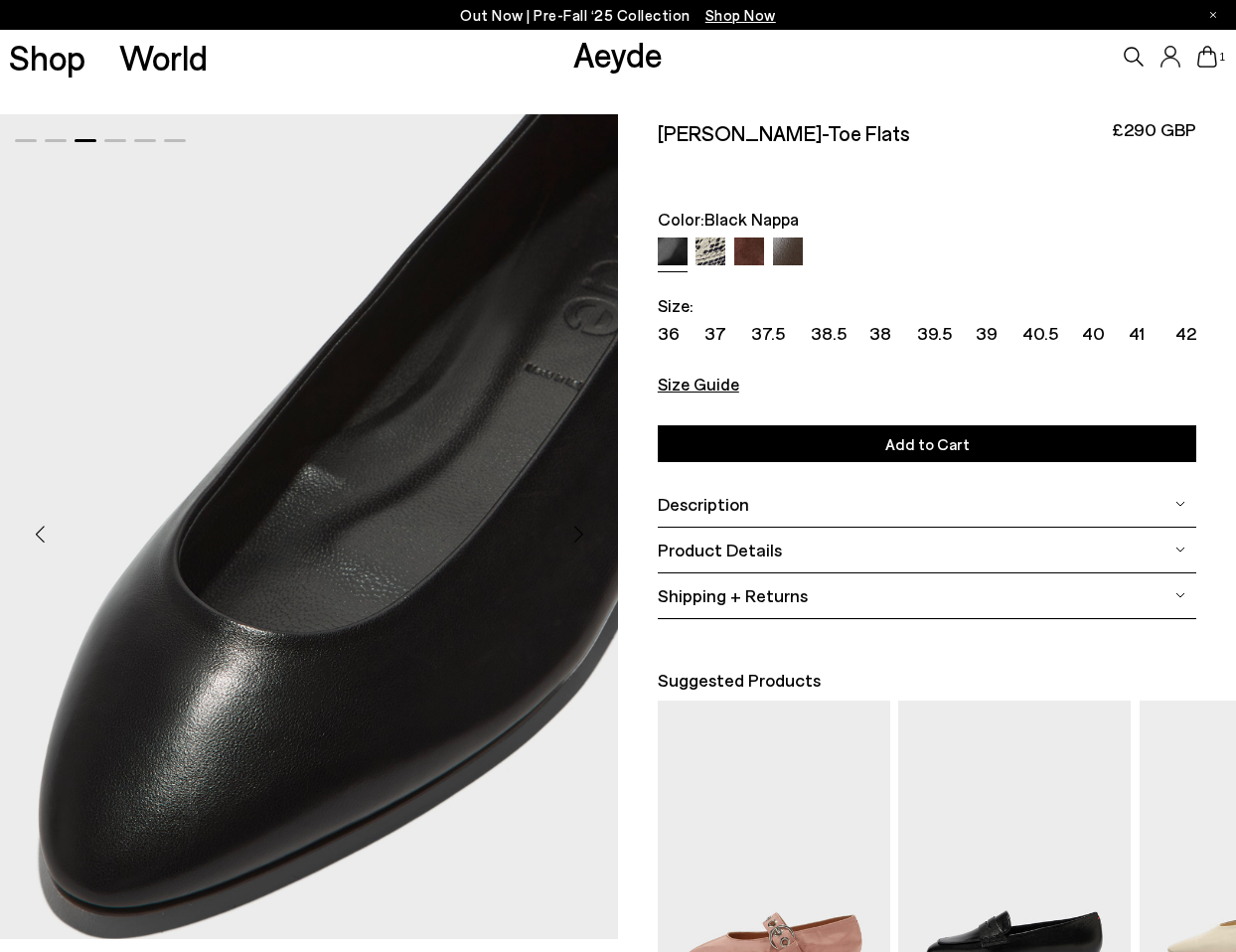 click at bounding box center [578, 535] 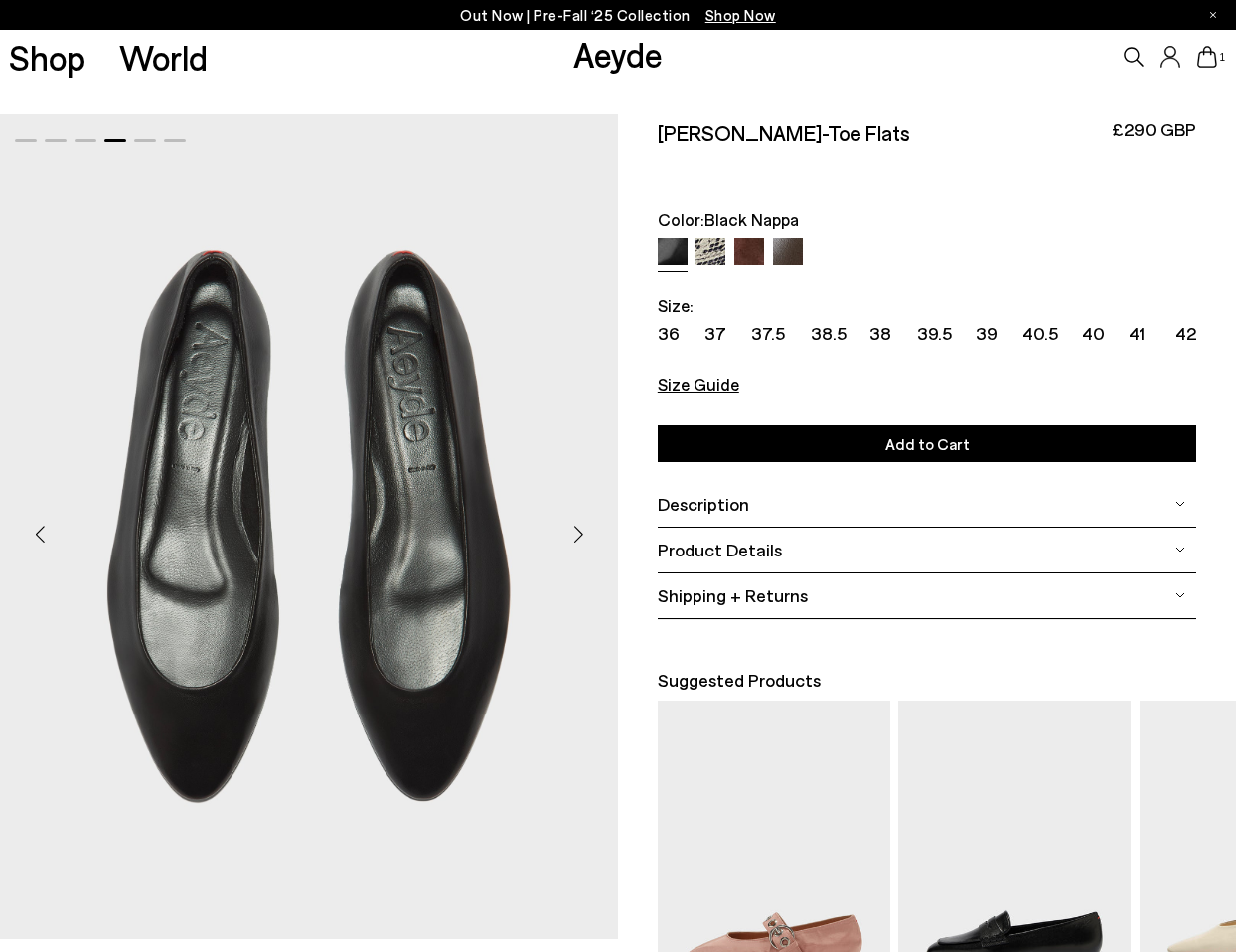click at bounding box center [749, 252] 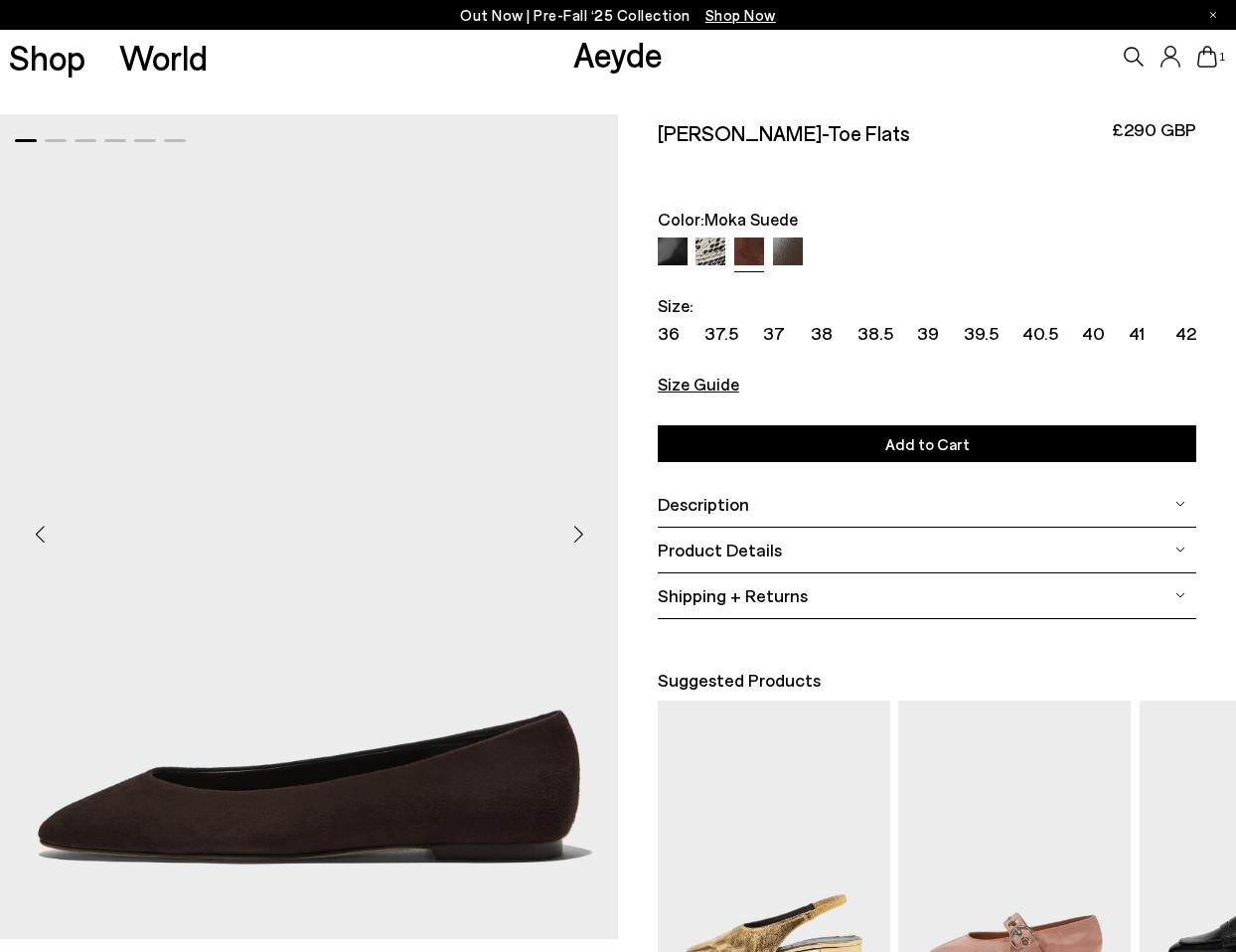 scroll, scrollTop: 0, scrollLeft: 0, axis: both 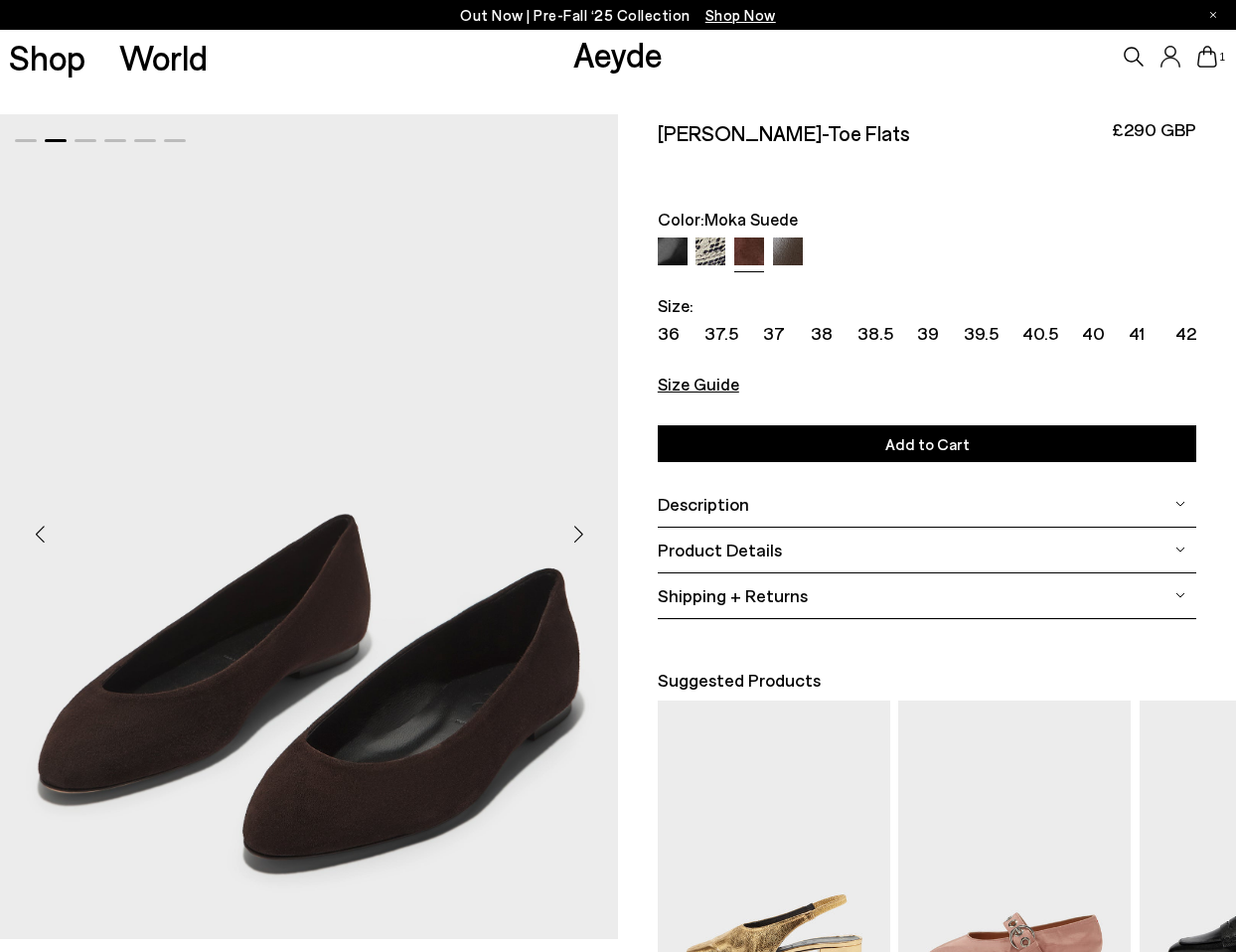 click at bounding box center (578, 535) 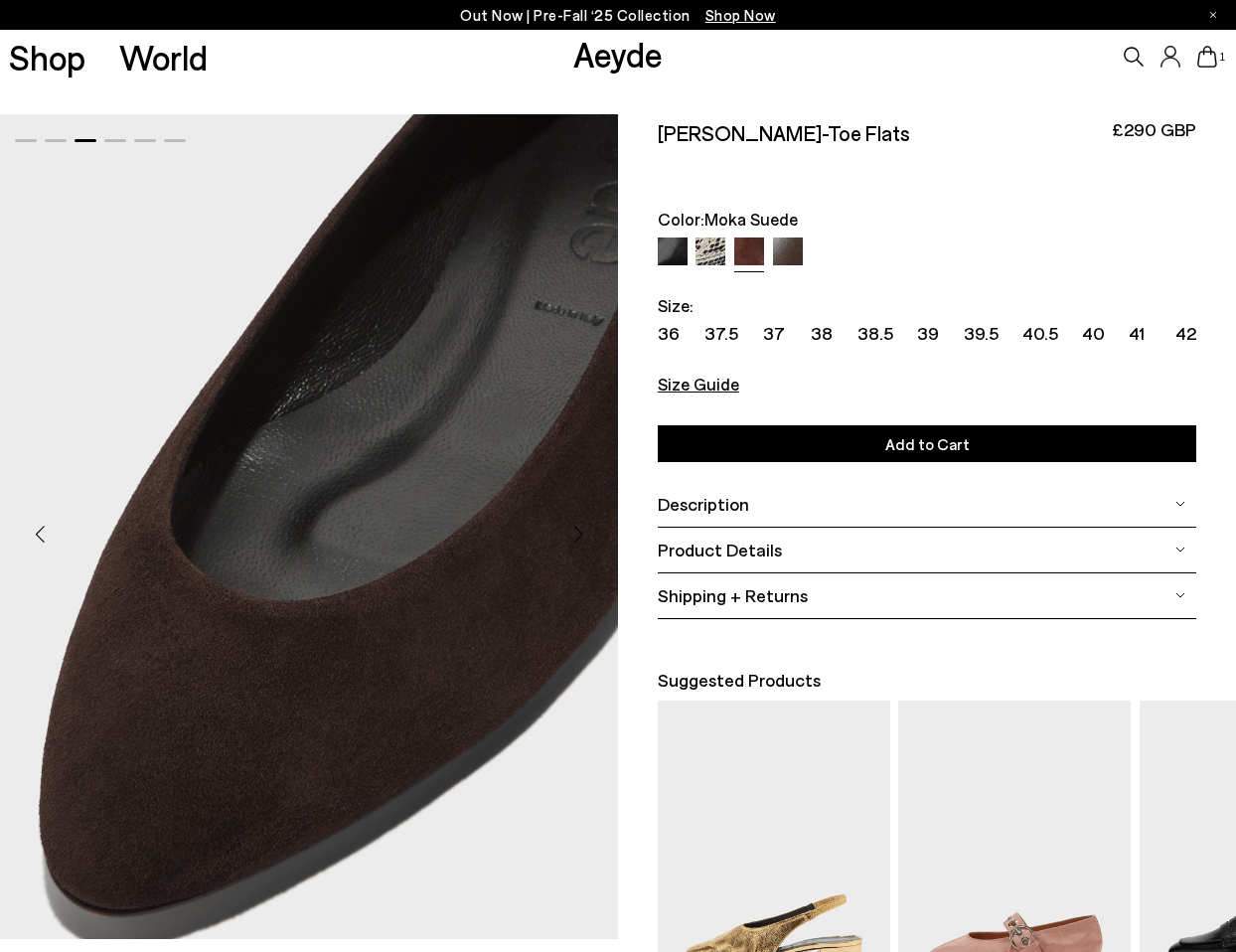 click at bounding box center [788, 252] 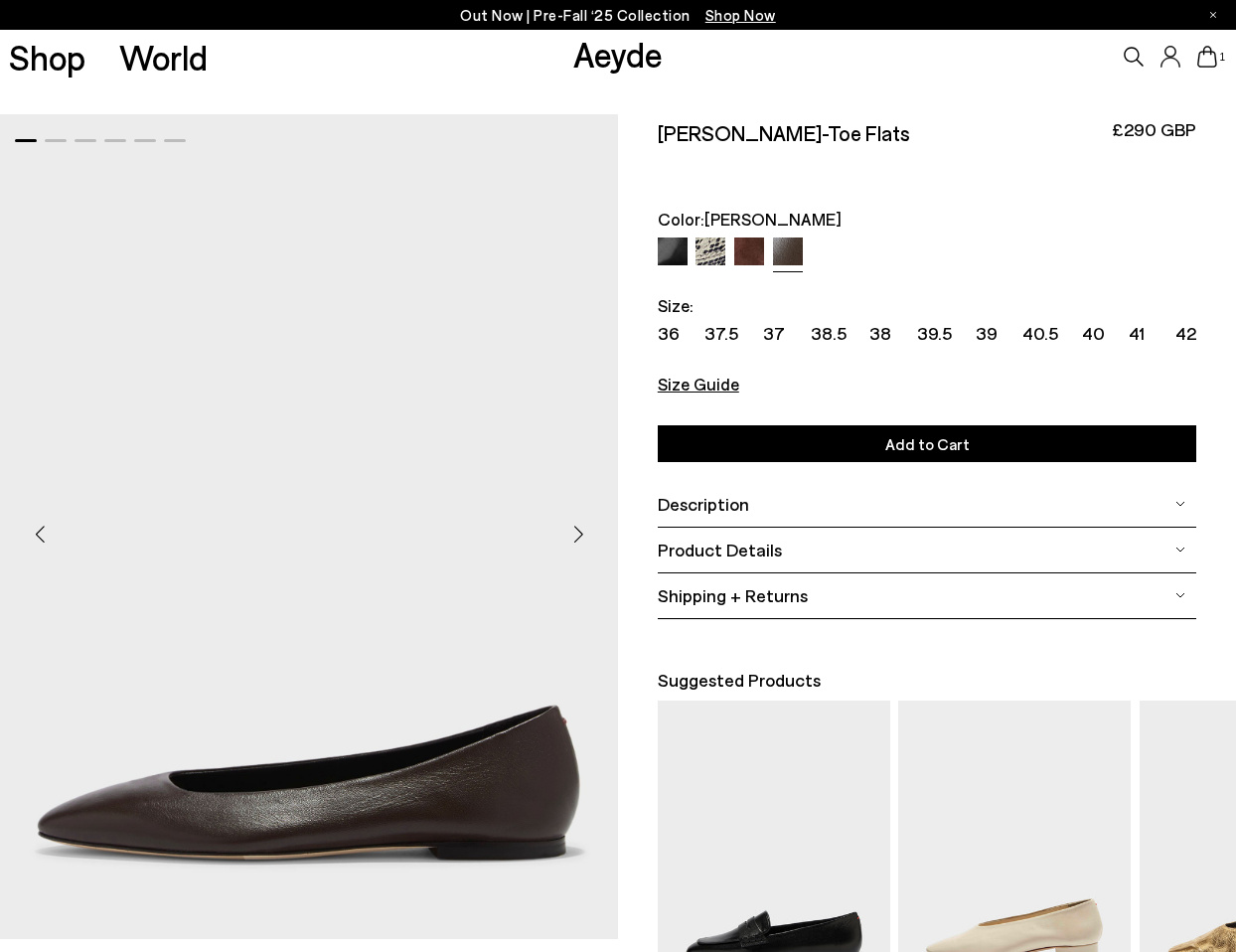 scroll, scrollTop: 0, scrollLeft: 0, axis: both 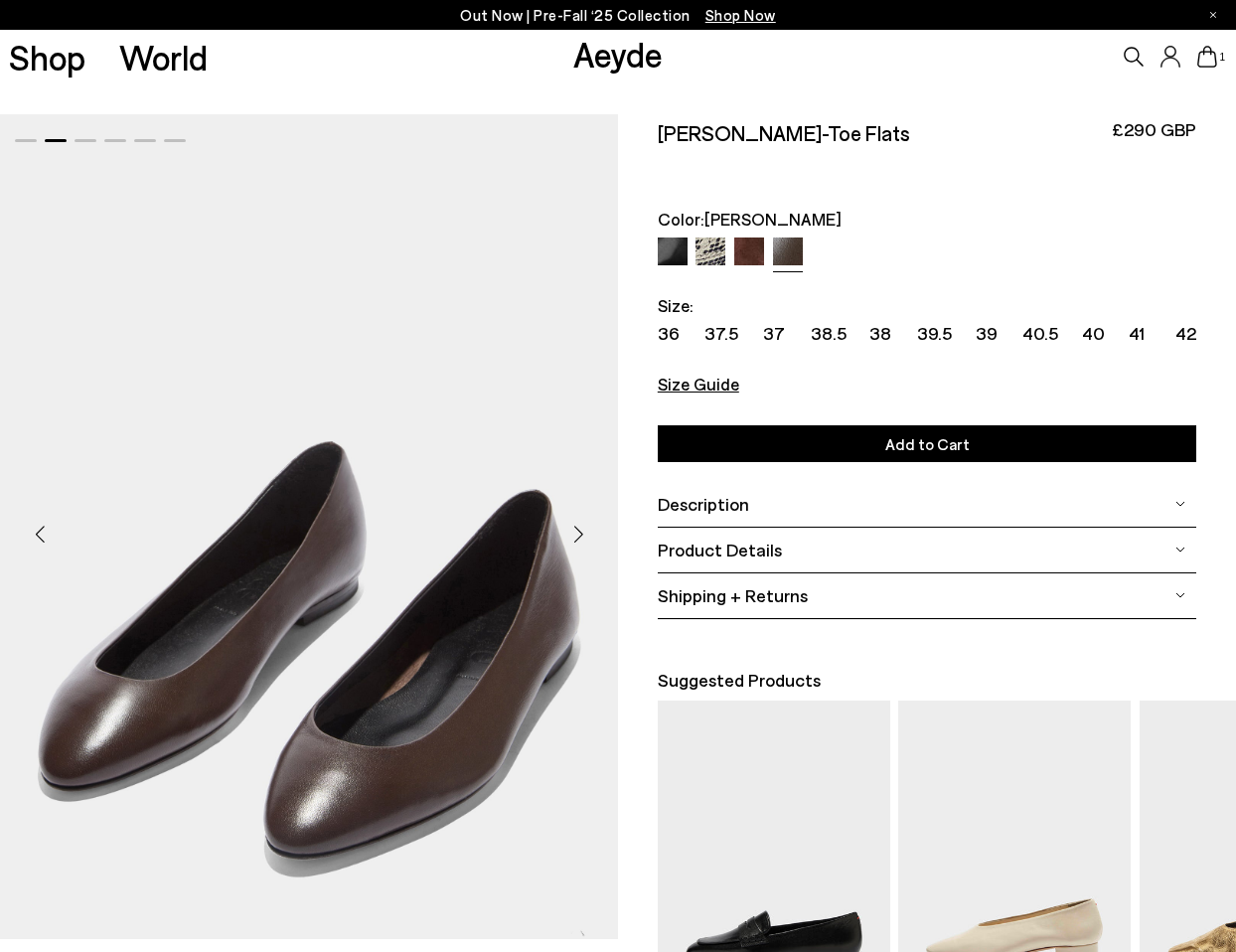 click at bounding box center [578, 535] 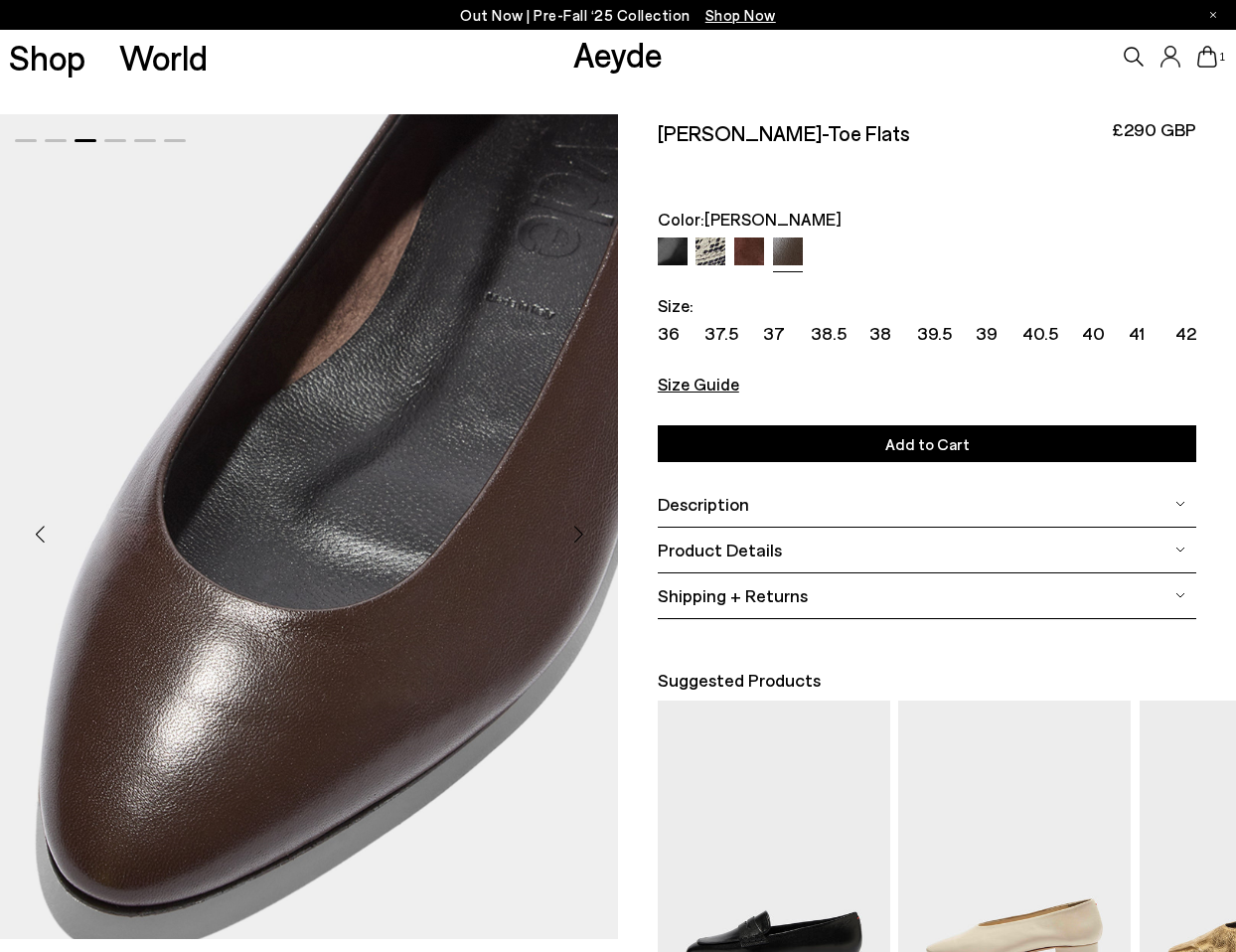 click at bounding box center (578, 535) 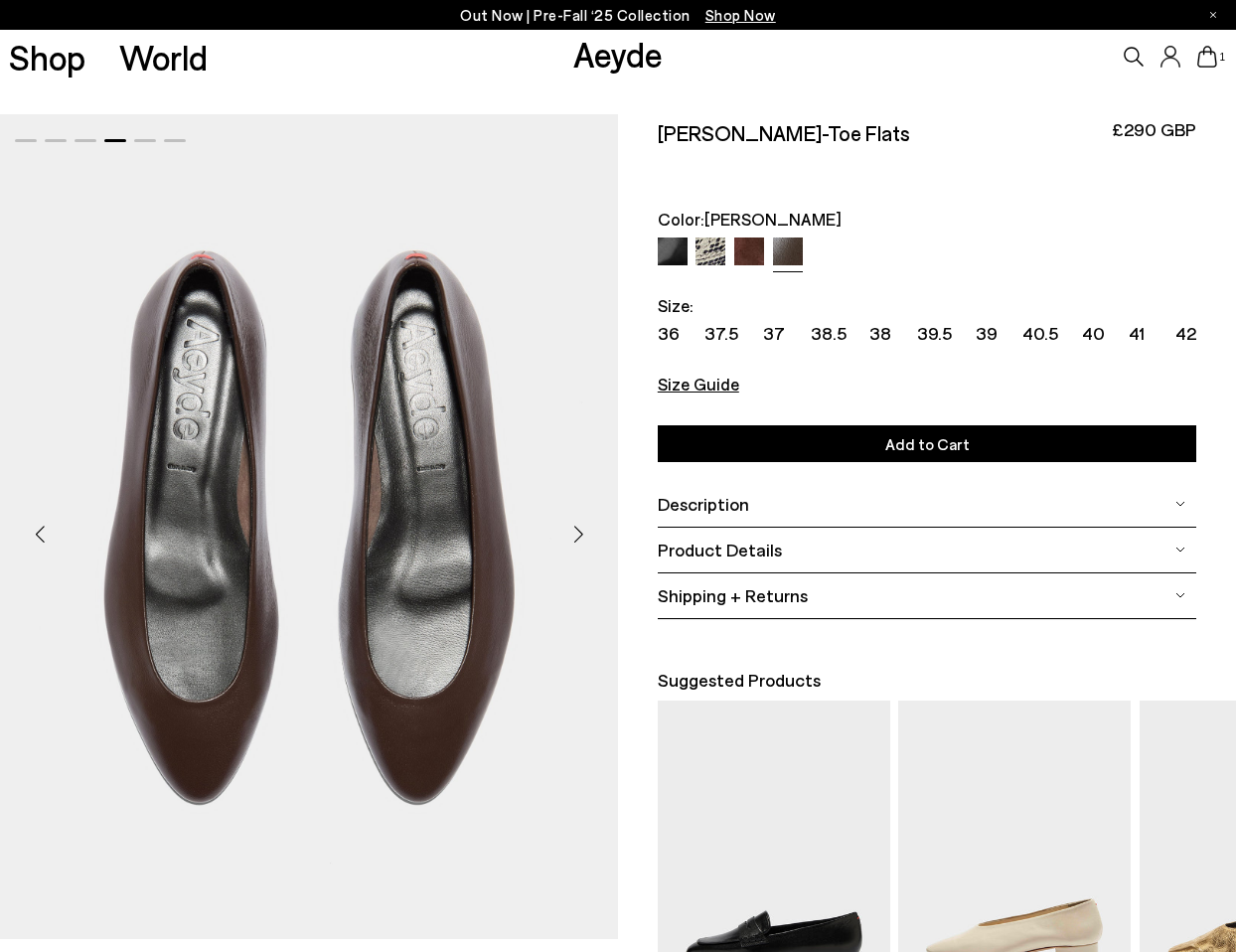 click on "36
37.5
37
38.5
38
39.5 39 40.5 40 41 42" at bounding box center [927, 333] 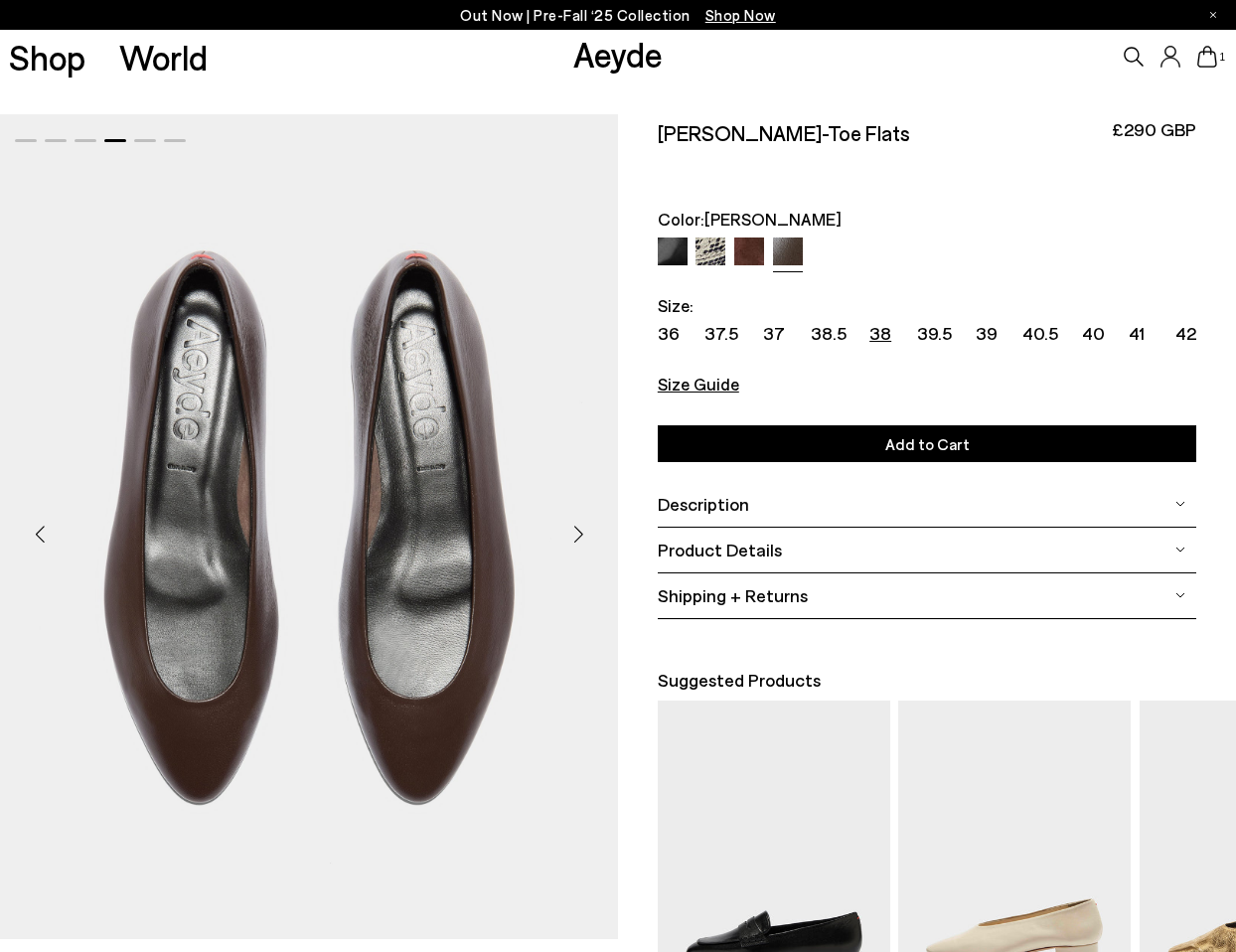 click on "38" at bounding box center [880, 333] 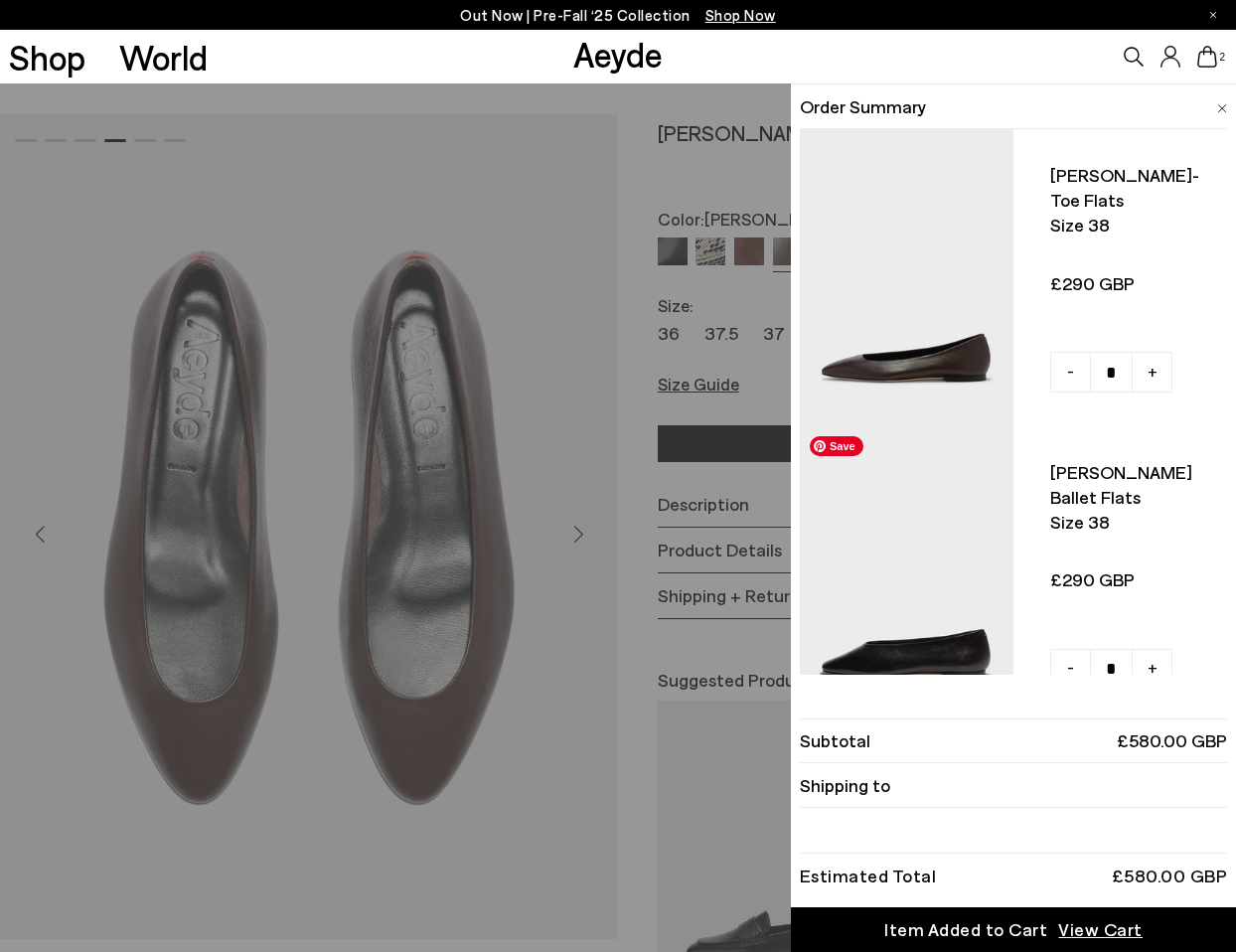 scroll, scrollTop: 4, scrollLeft: 0, axis: vertical 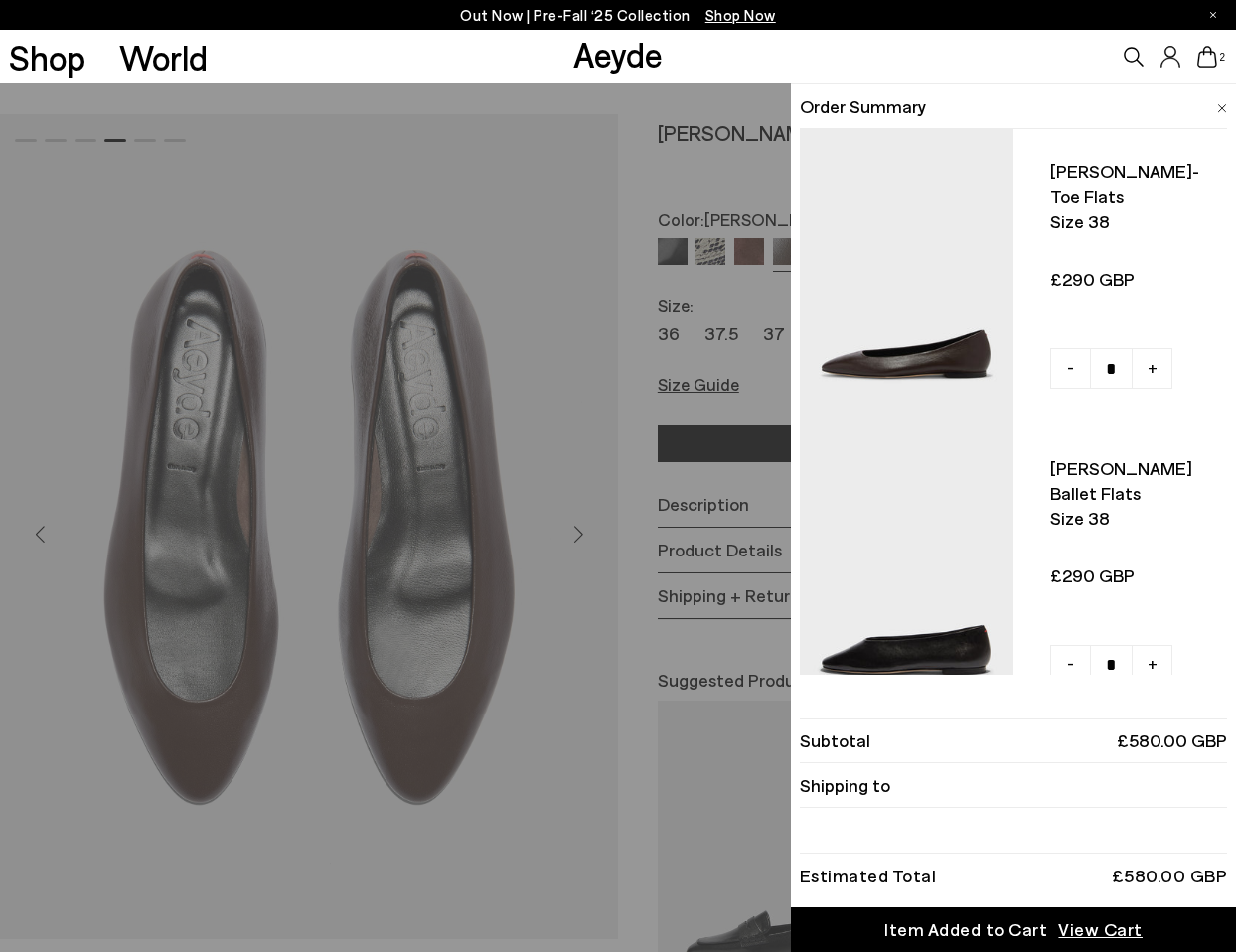 click on "Quick Add
Color
Size
View Details
Order Summary
Ellie almond-toe flats
Size
38
- +" at bounding box center [618, 518] 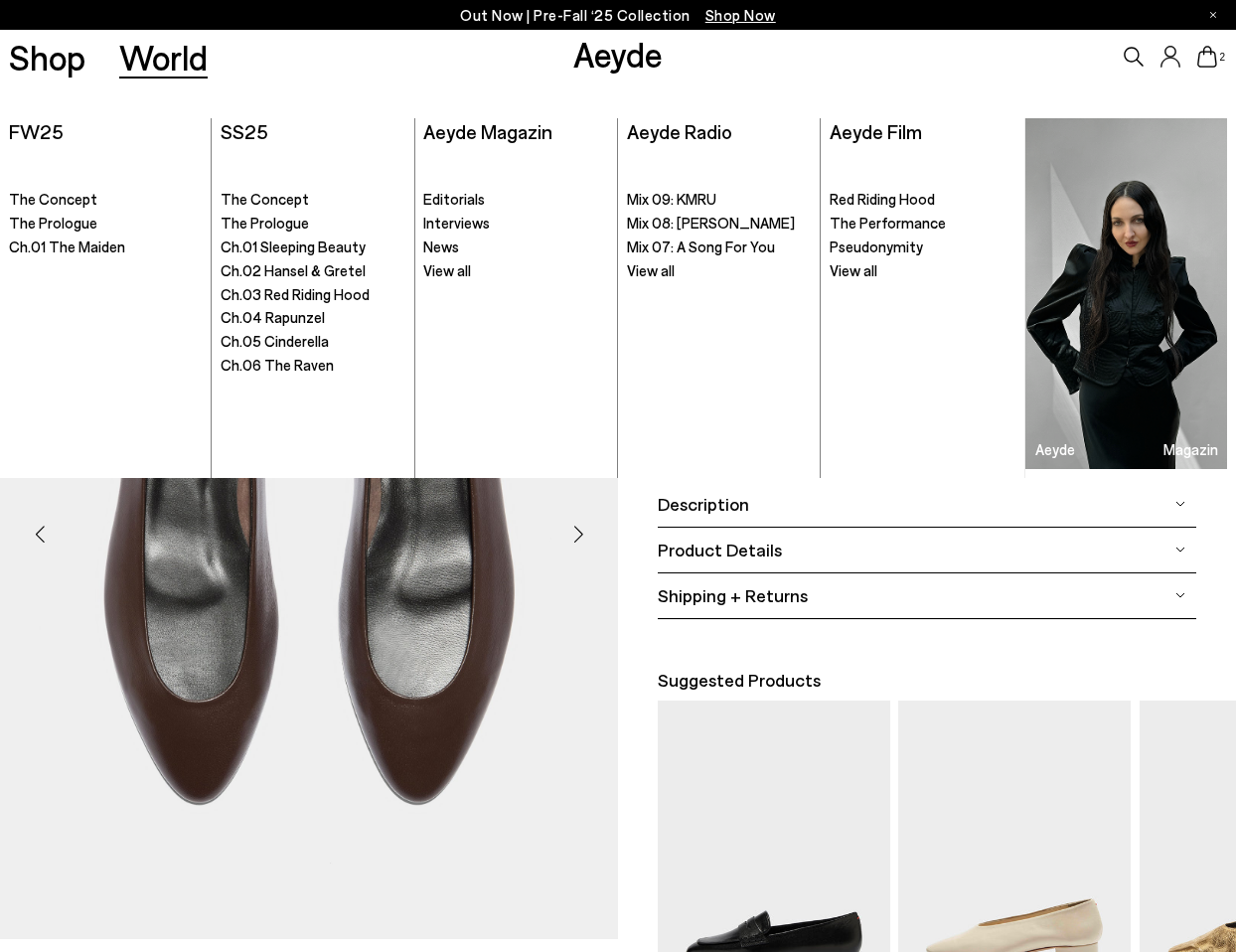 scroll, scrollTop: 512, scrollLeft: 0, axis: vertical 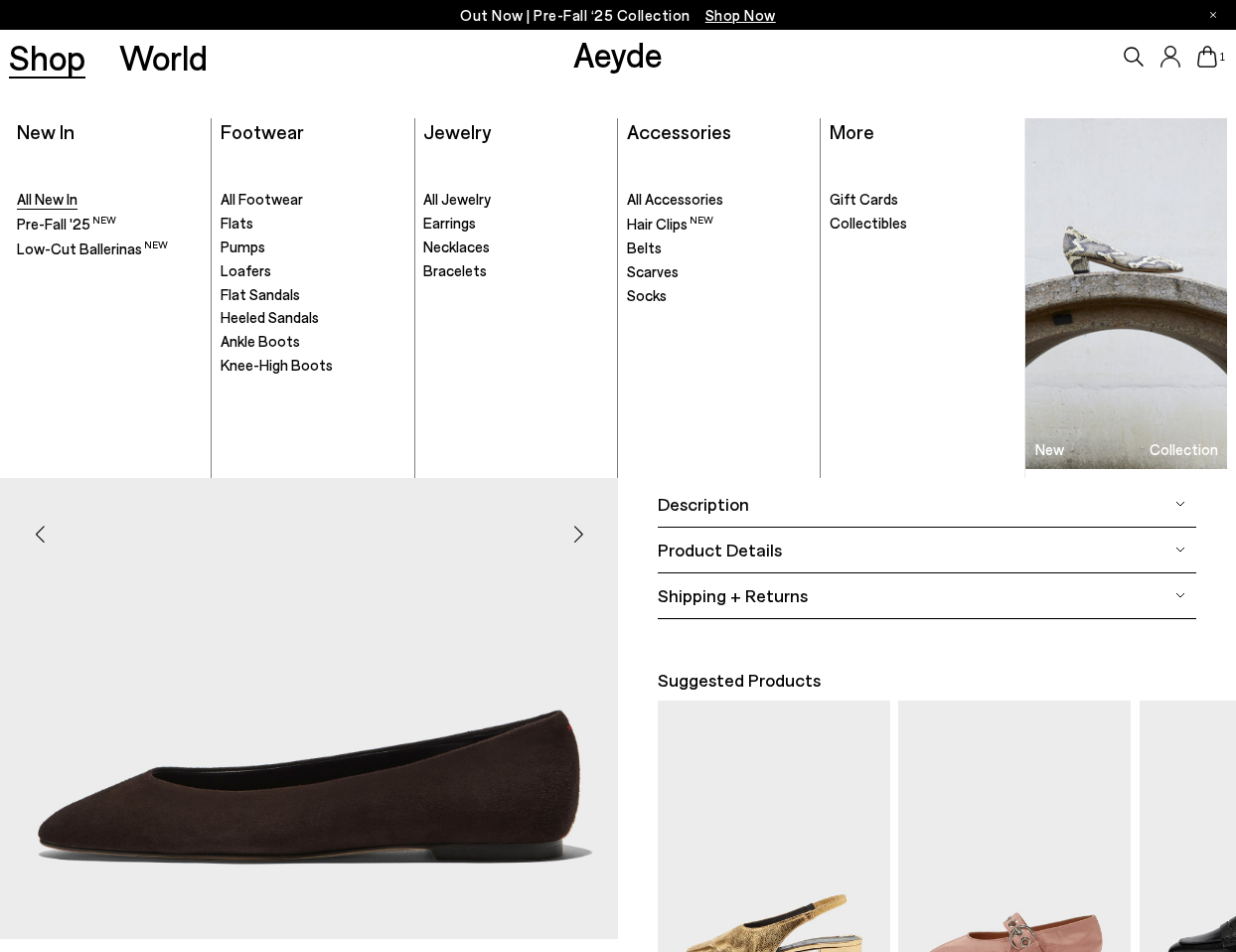 click on "All New In" at bounding box center (47, 199) 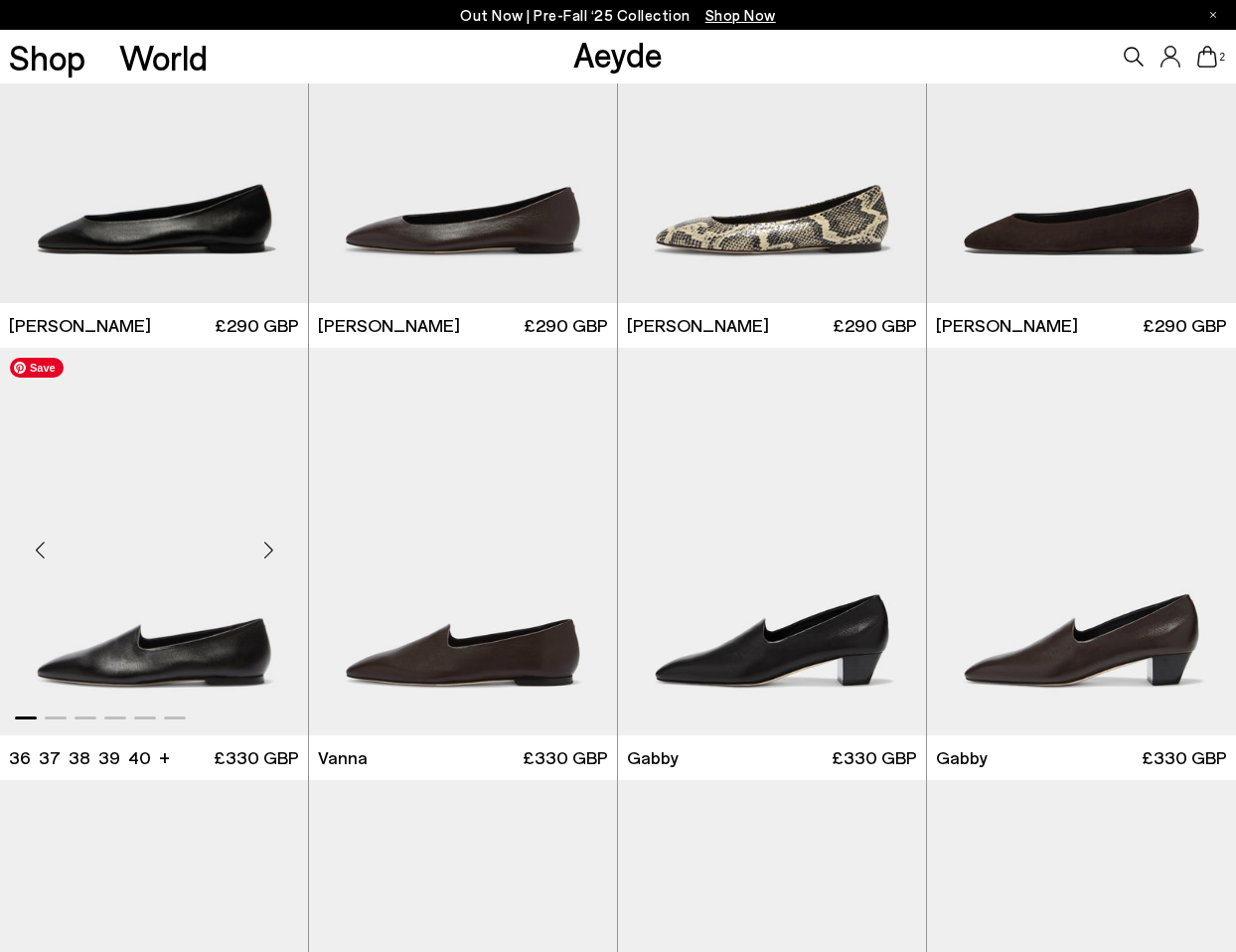 scroll, scrollTop: 682, scrollLeft: 0, axis: vertical 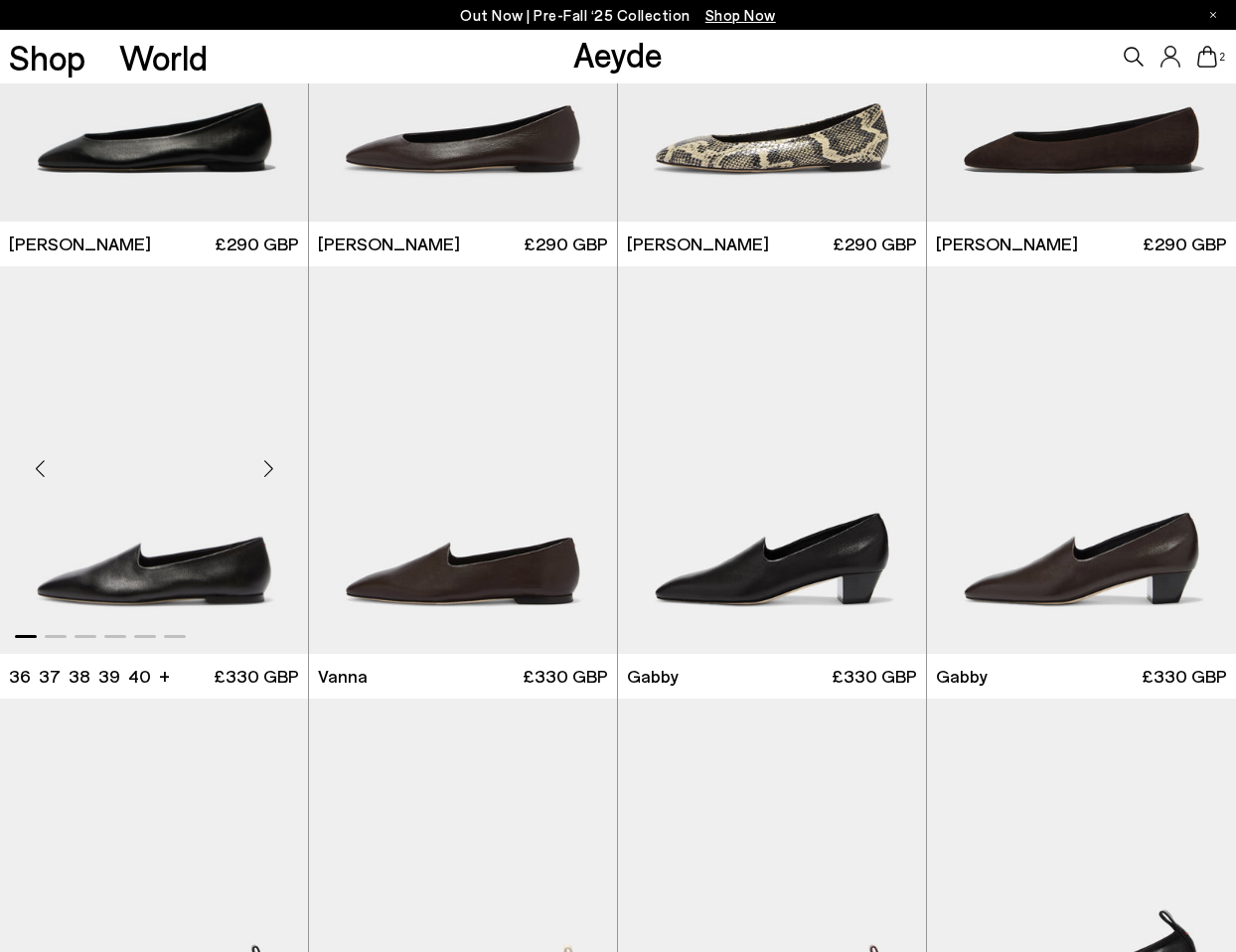 click at bounding box center (268, 468) 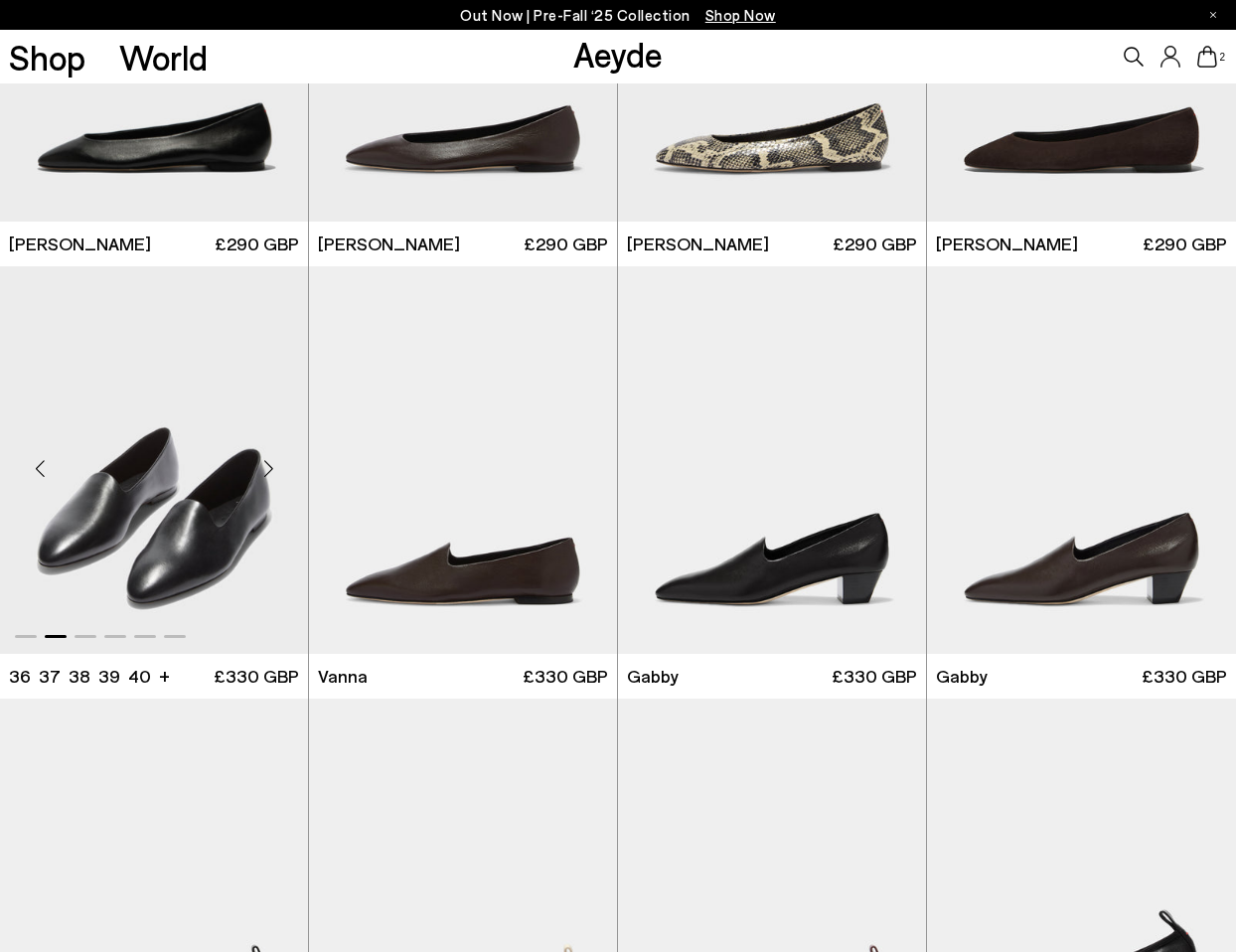 click at bounding box center [268, 468] 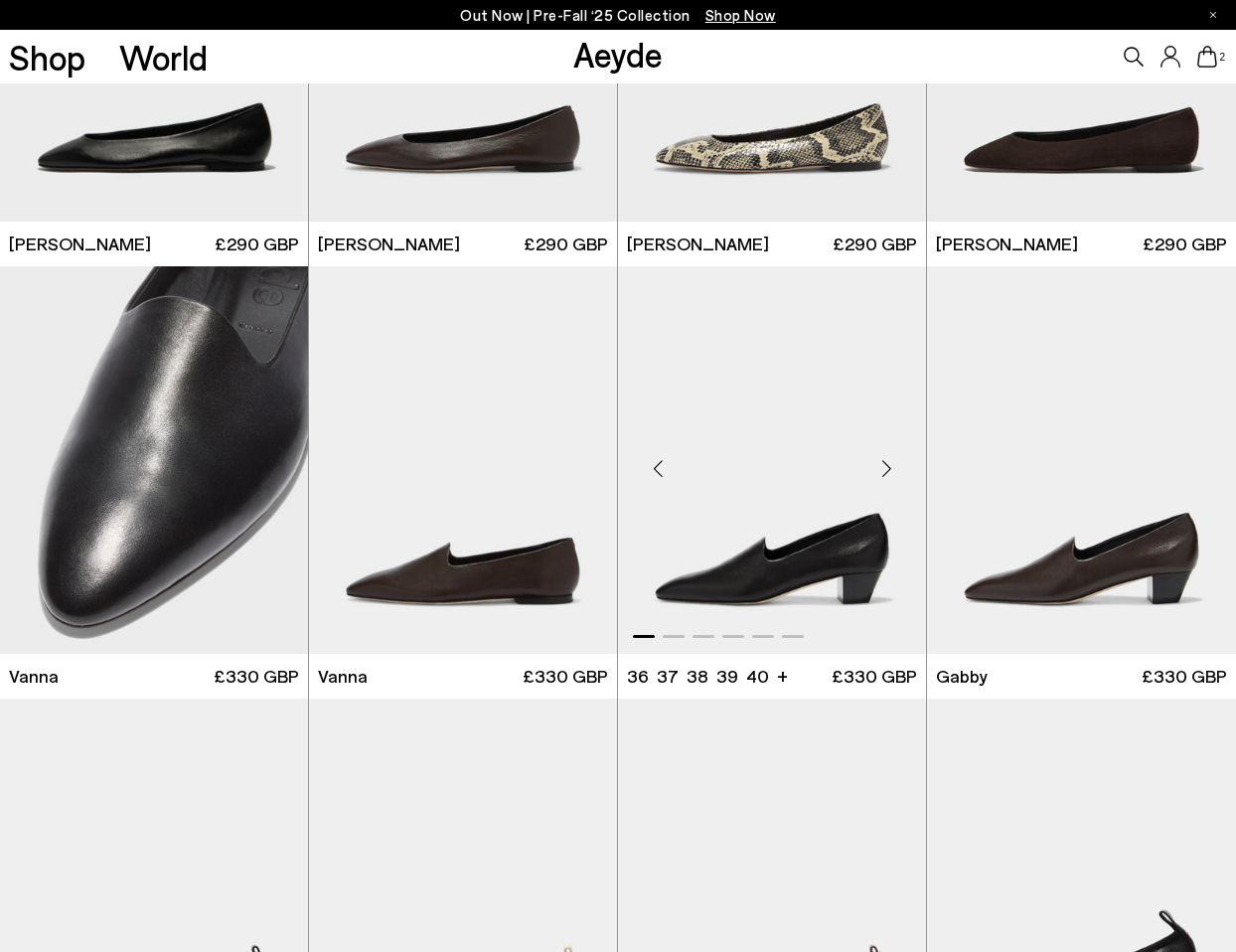 click at bounding box center (886, 468) 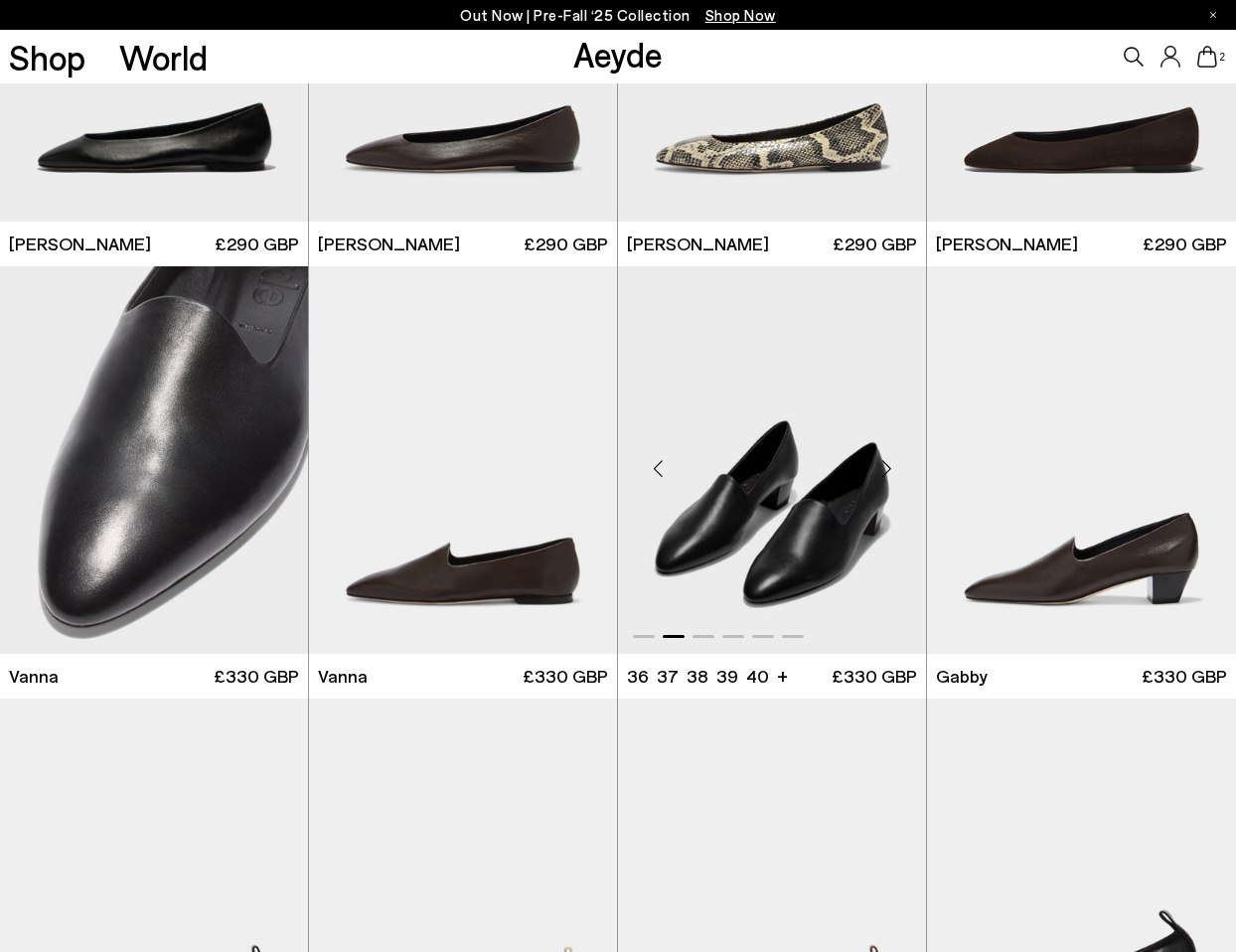 click at bounding box center [886, 468] 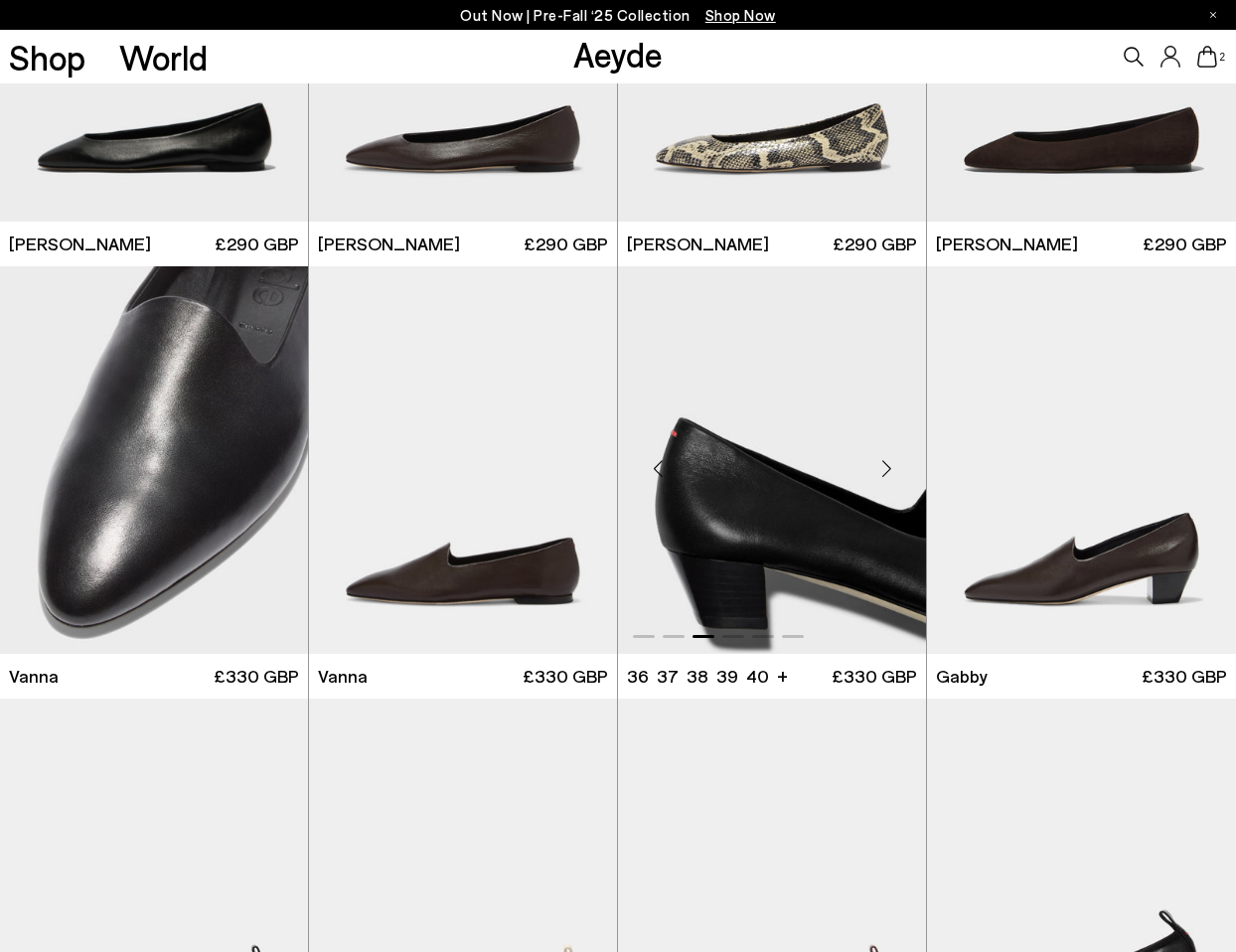 click at bounding box center [886, 468] 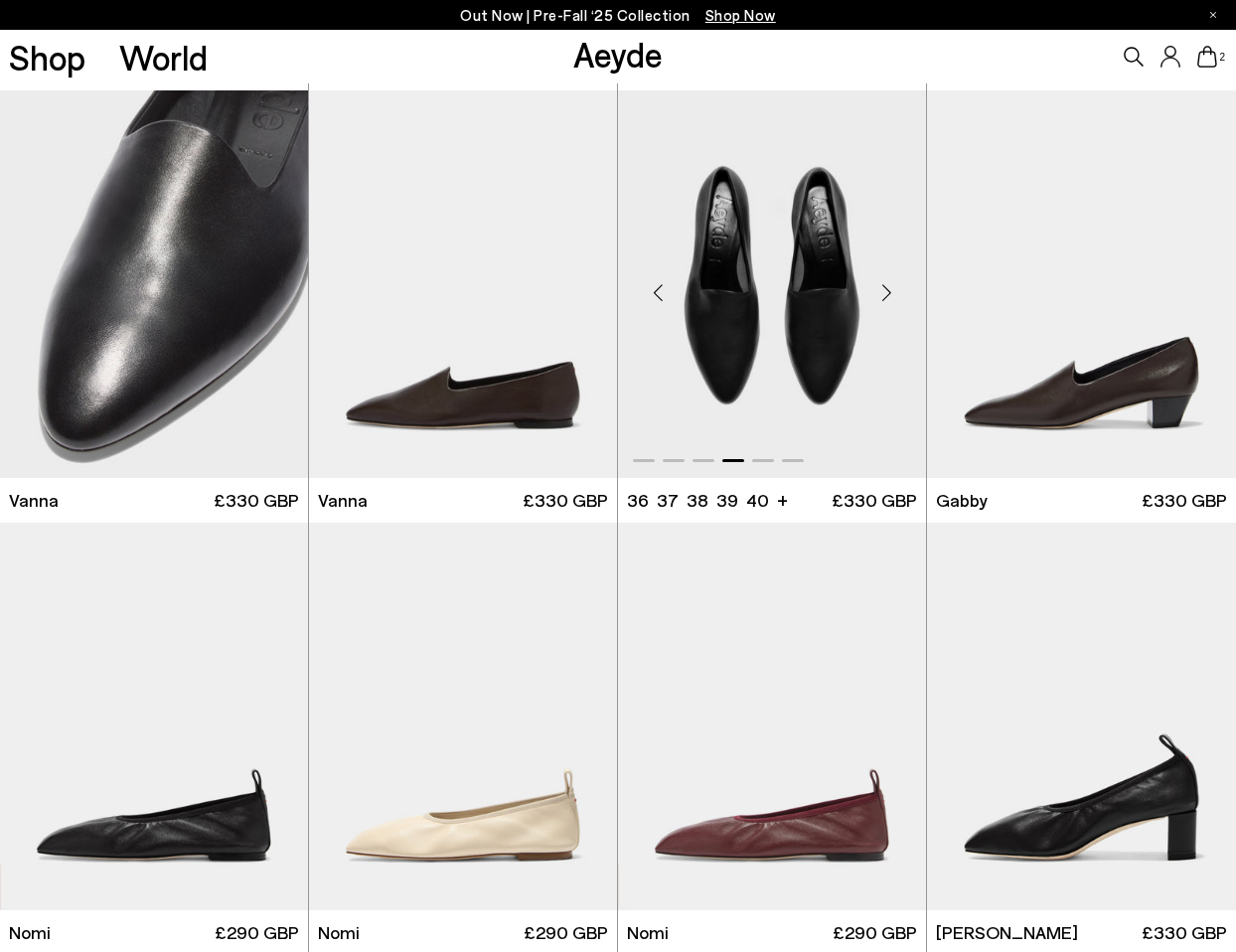 scroll, scrollTop: 1246, scrollLeft: 0, axis: vertical 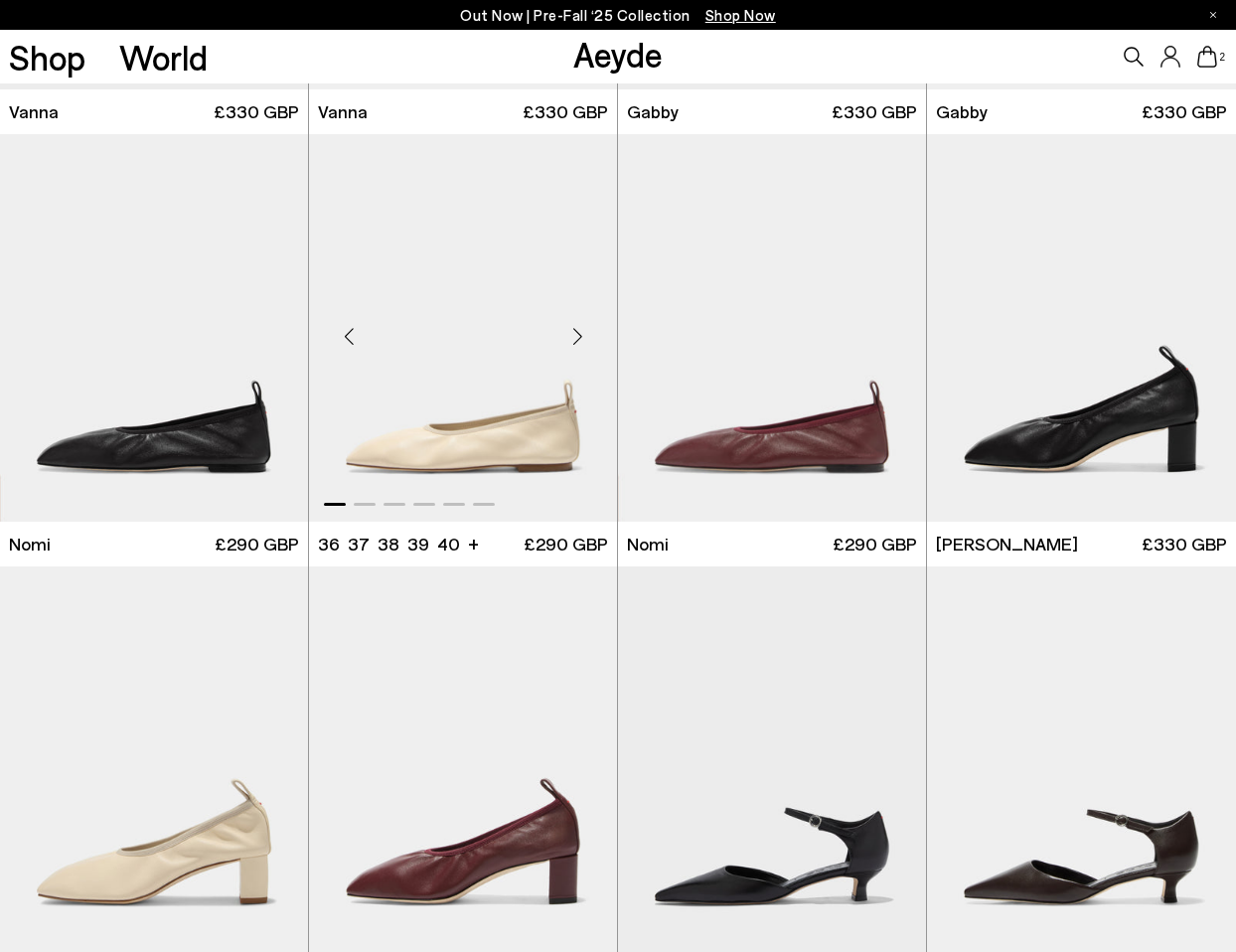 click at bounding box center (577, 336) 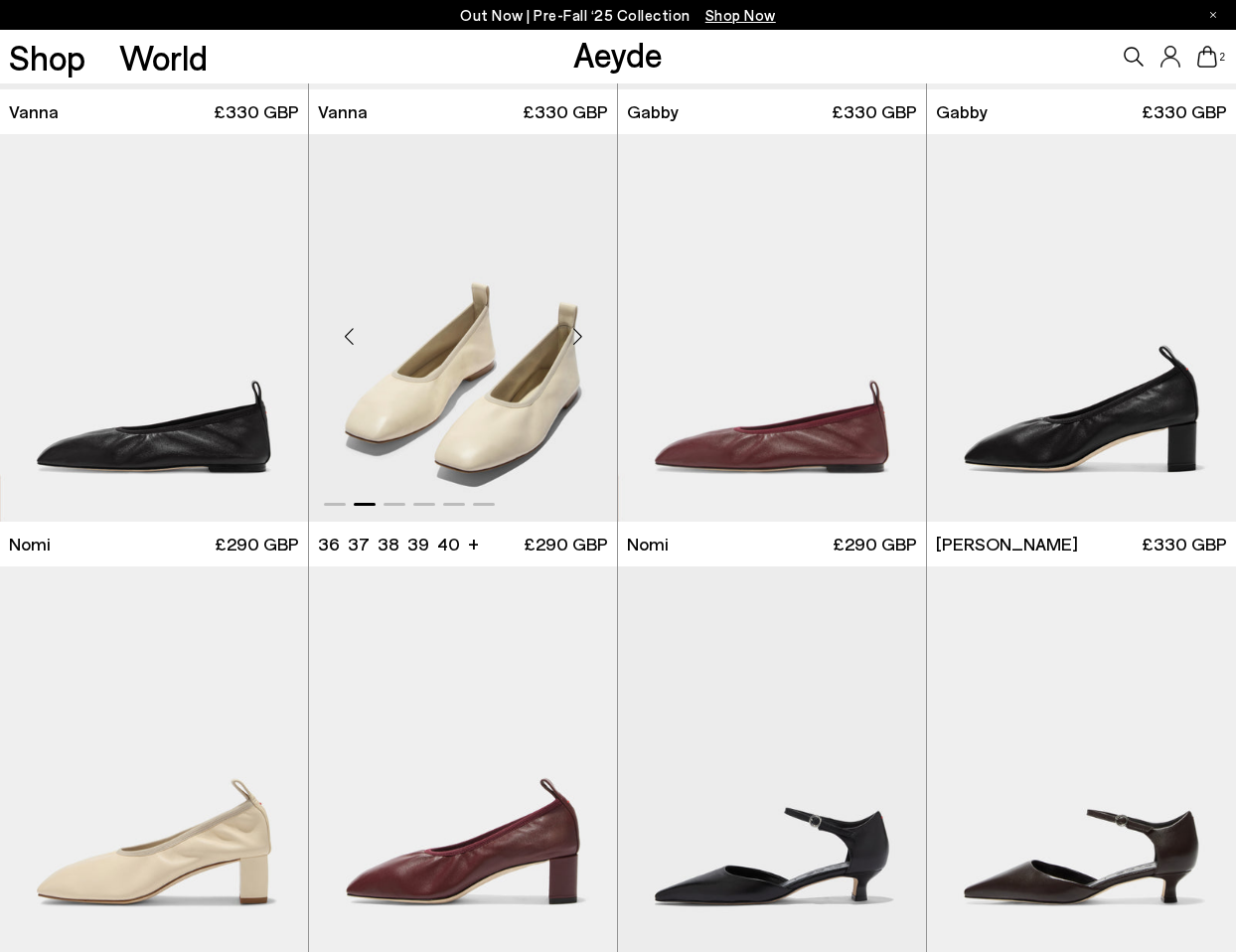 click at bounding box center [577, 336] 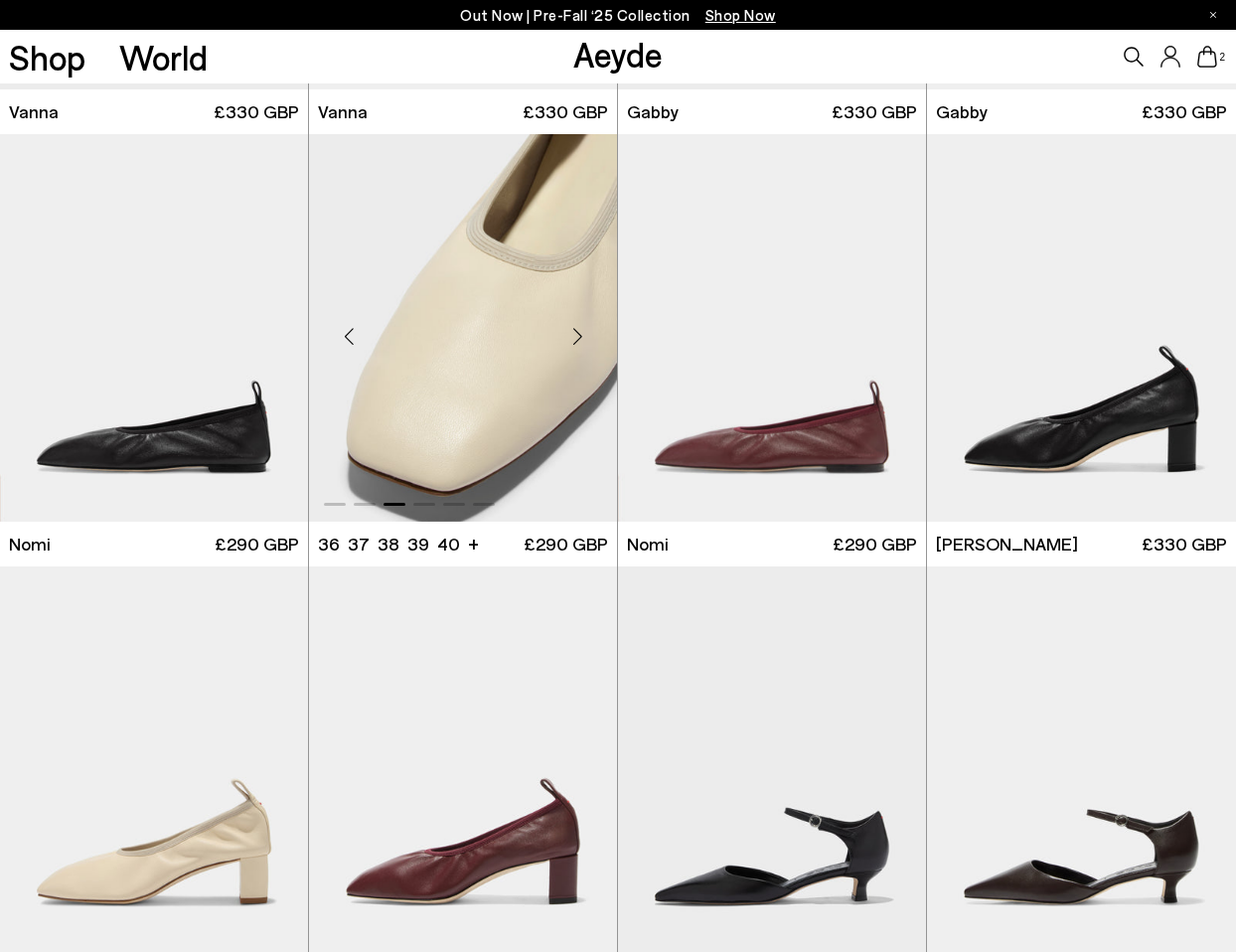 click at bounding box center (577, 336) 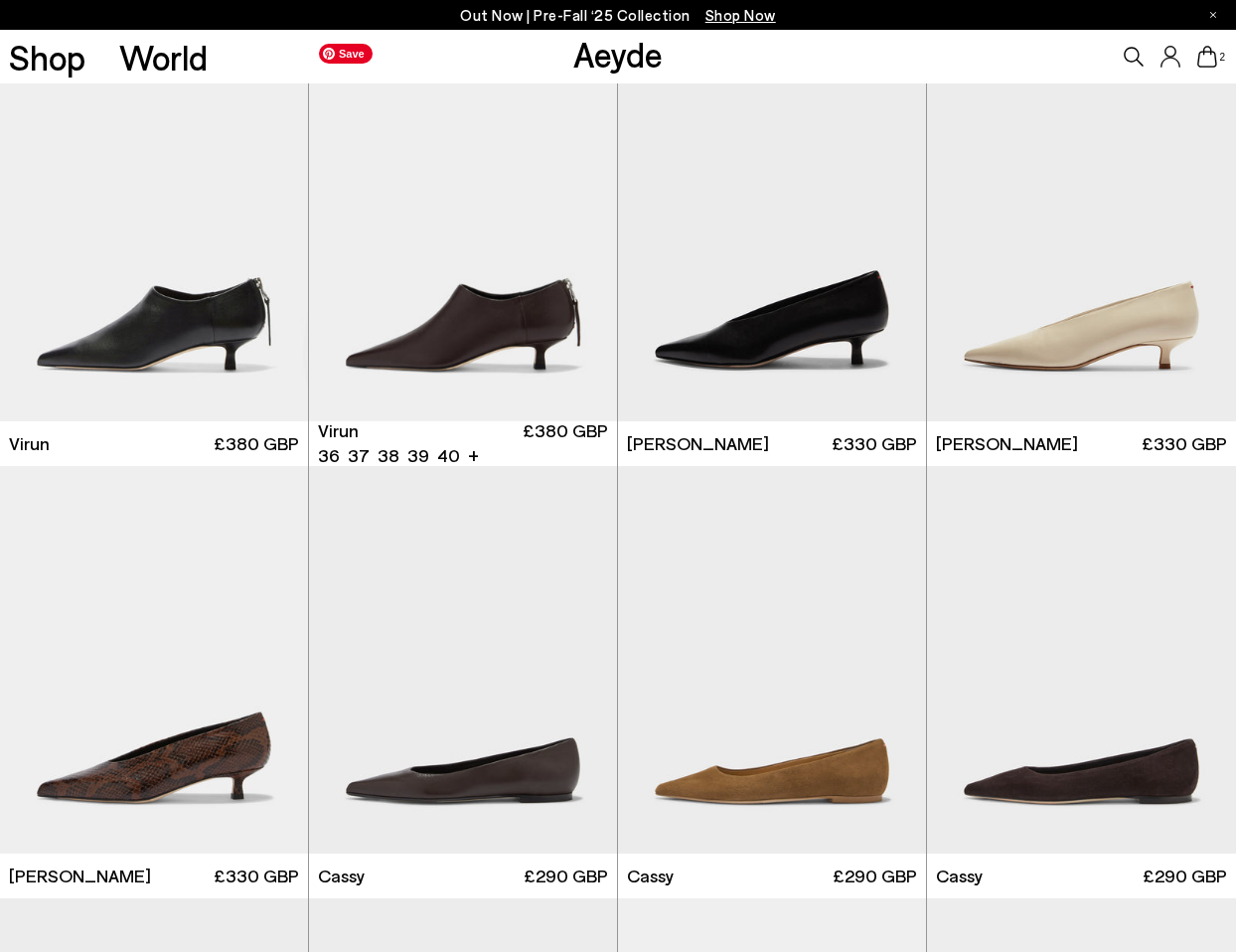 scroll, scrollTop: 5022, scrollLeft: 0, axis: vertical 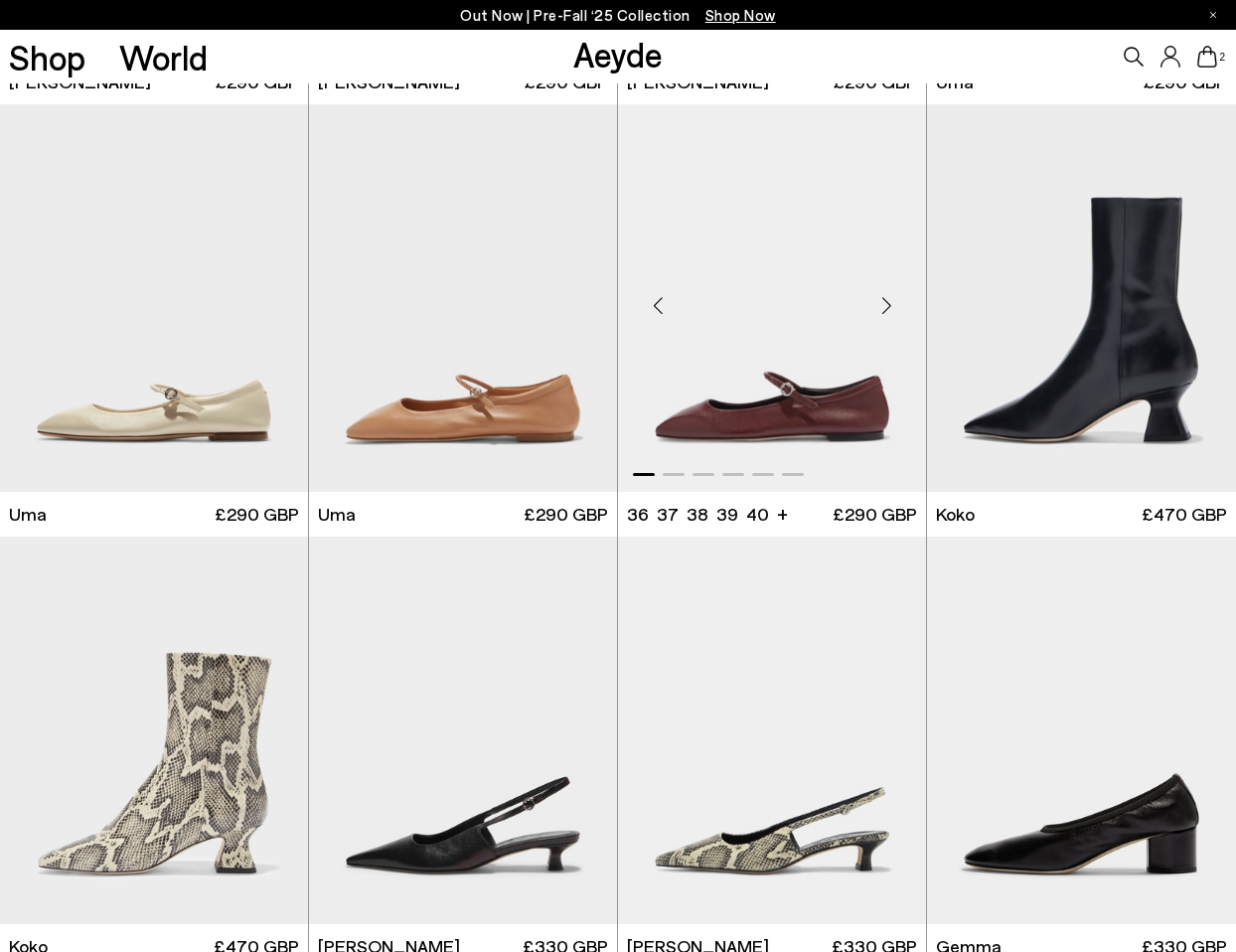 click at bounding box center [886, 306] 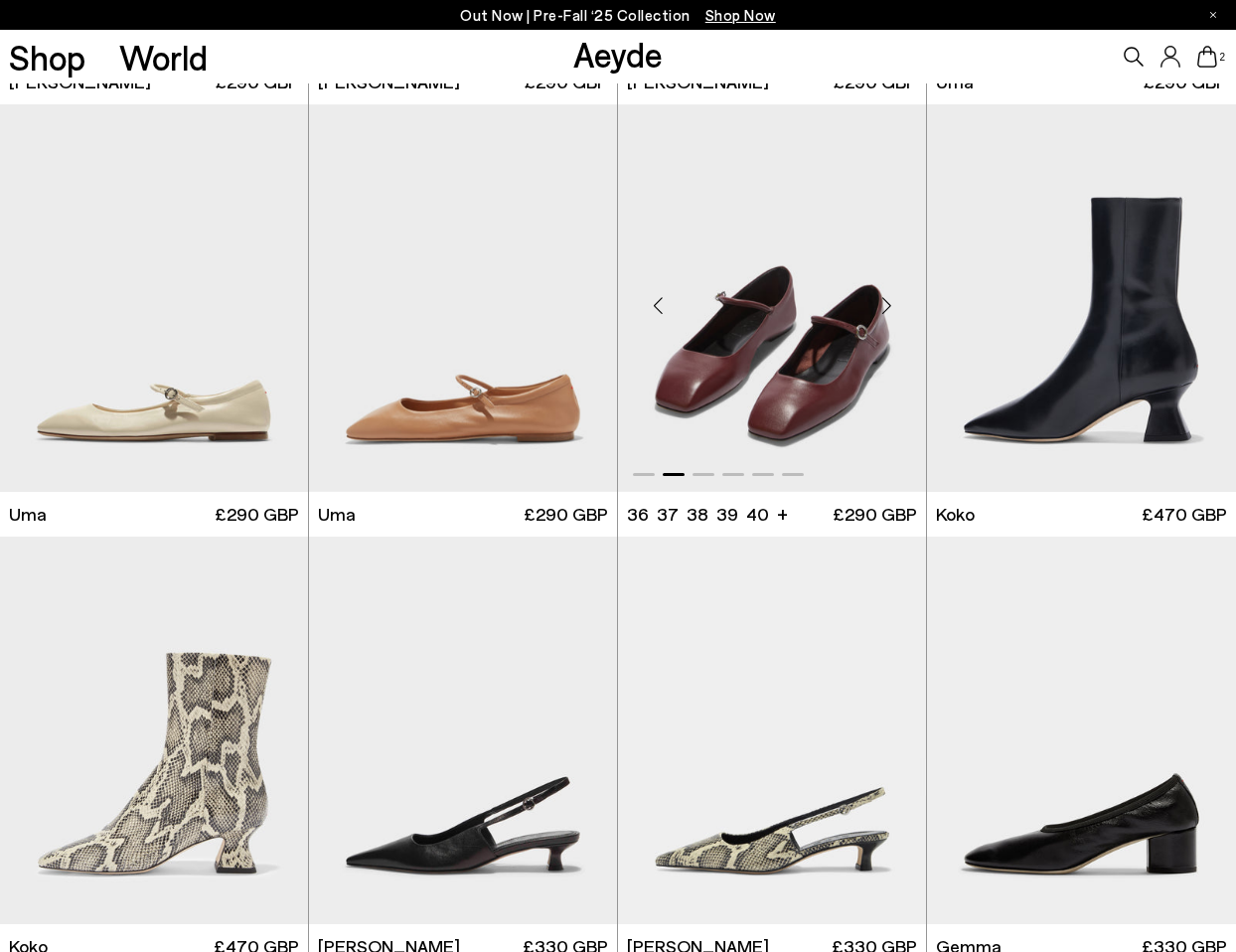 click at bounding box center (886, 306) 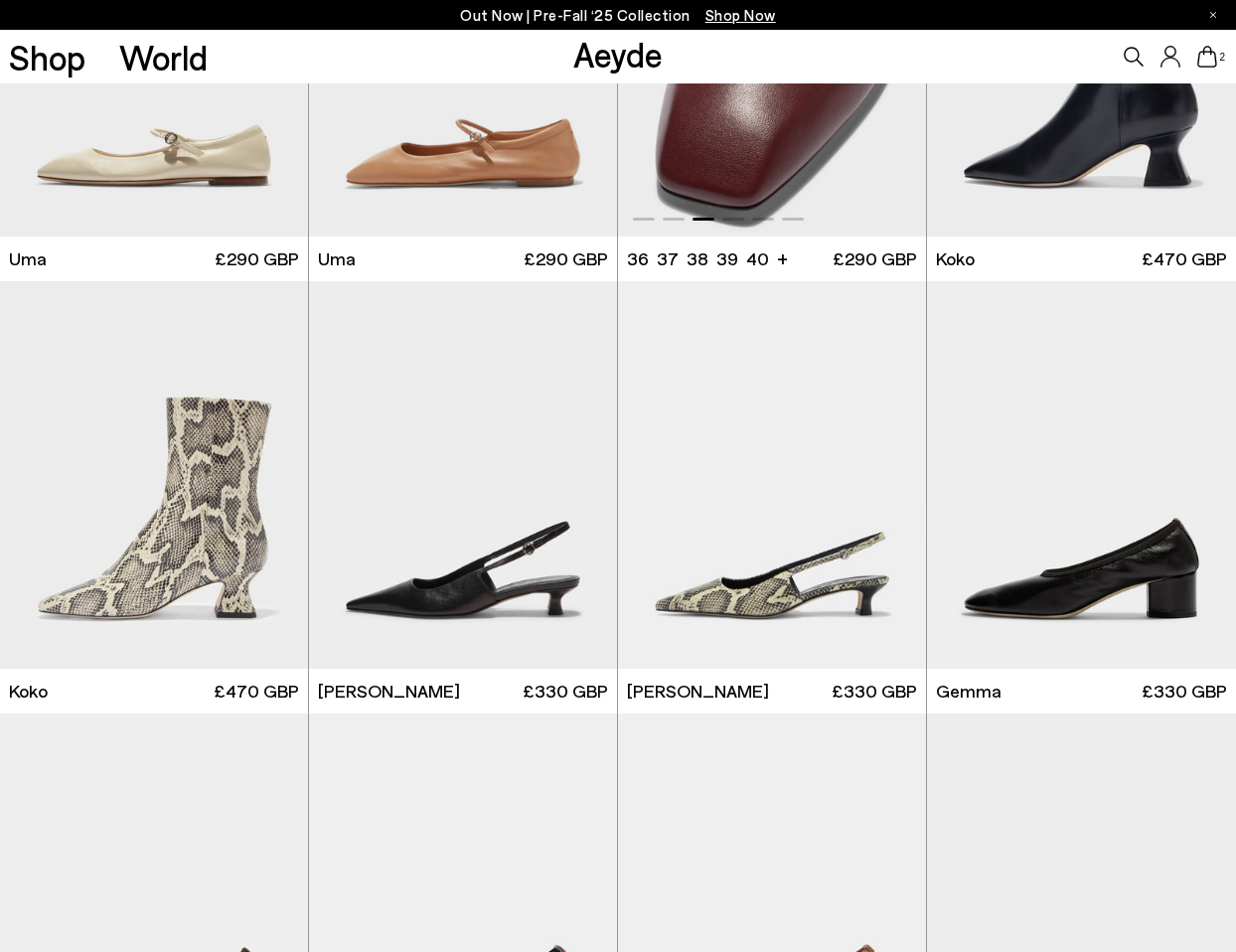scroll, scrollTop: 6978, scrollLeft: 0, axis: vertical 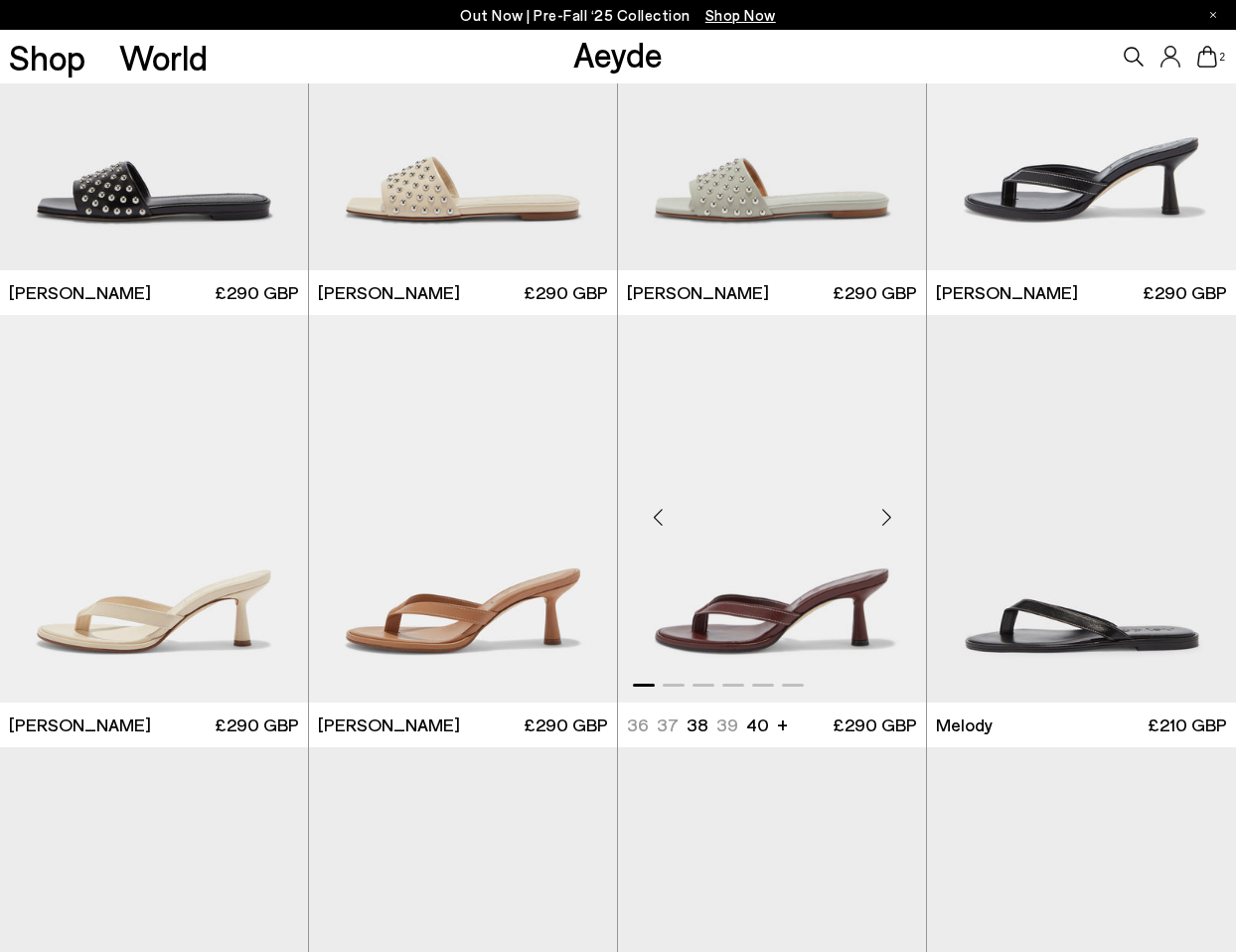 click at bounding box center [886, 517] 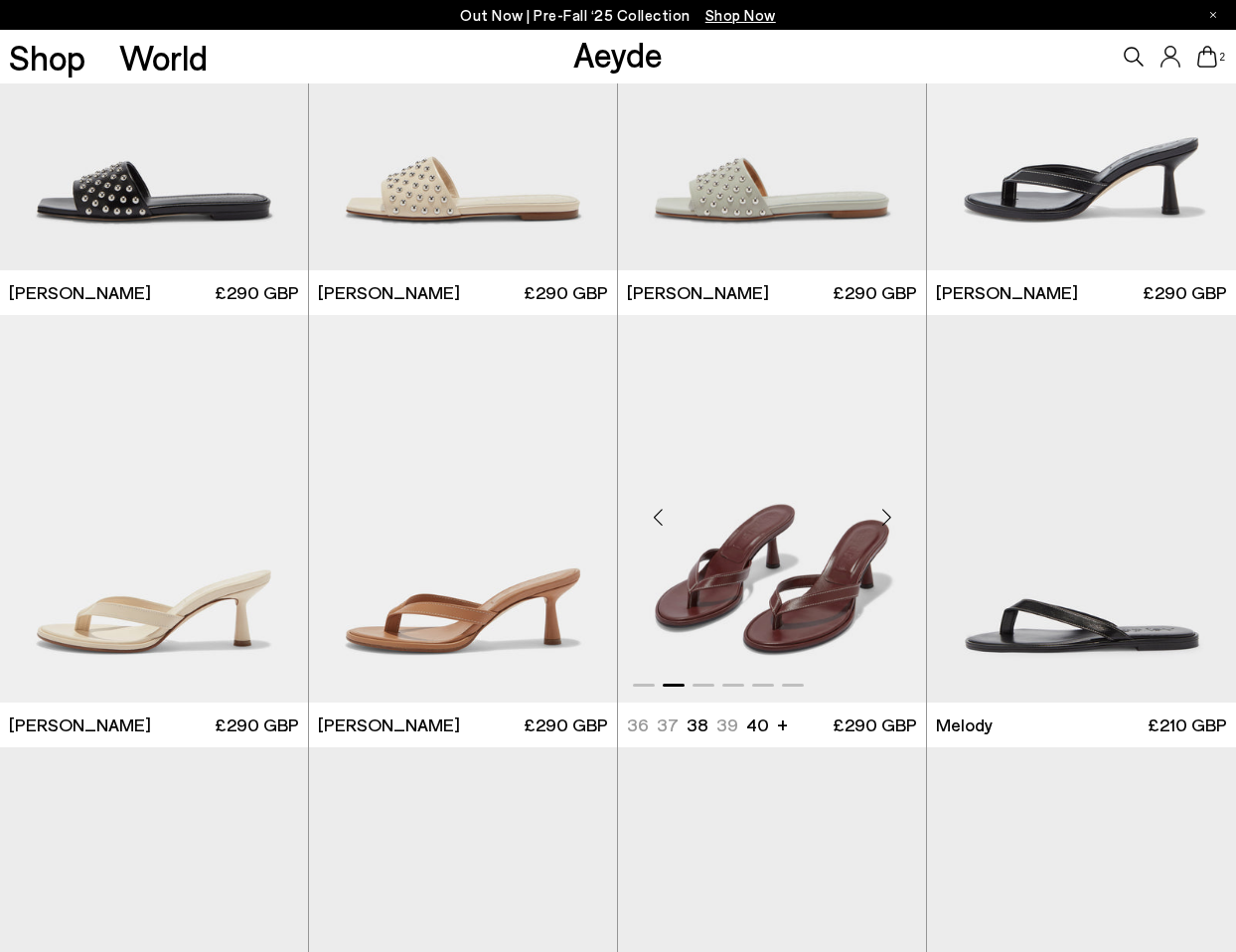 click at bounding box center [886, 517] 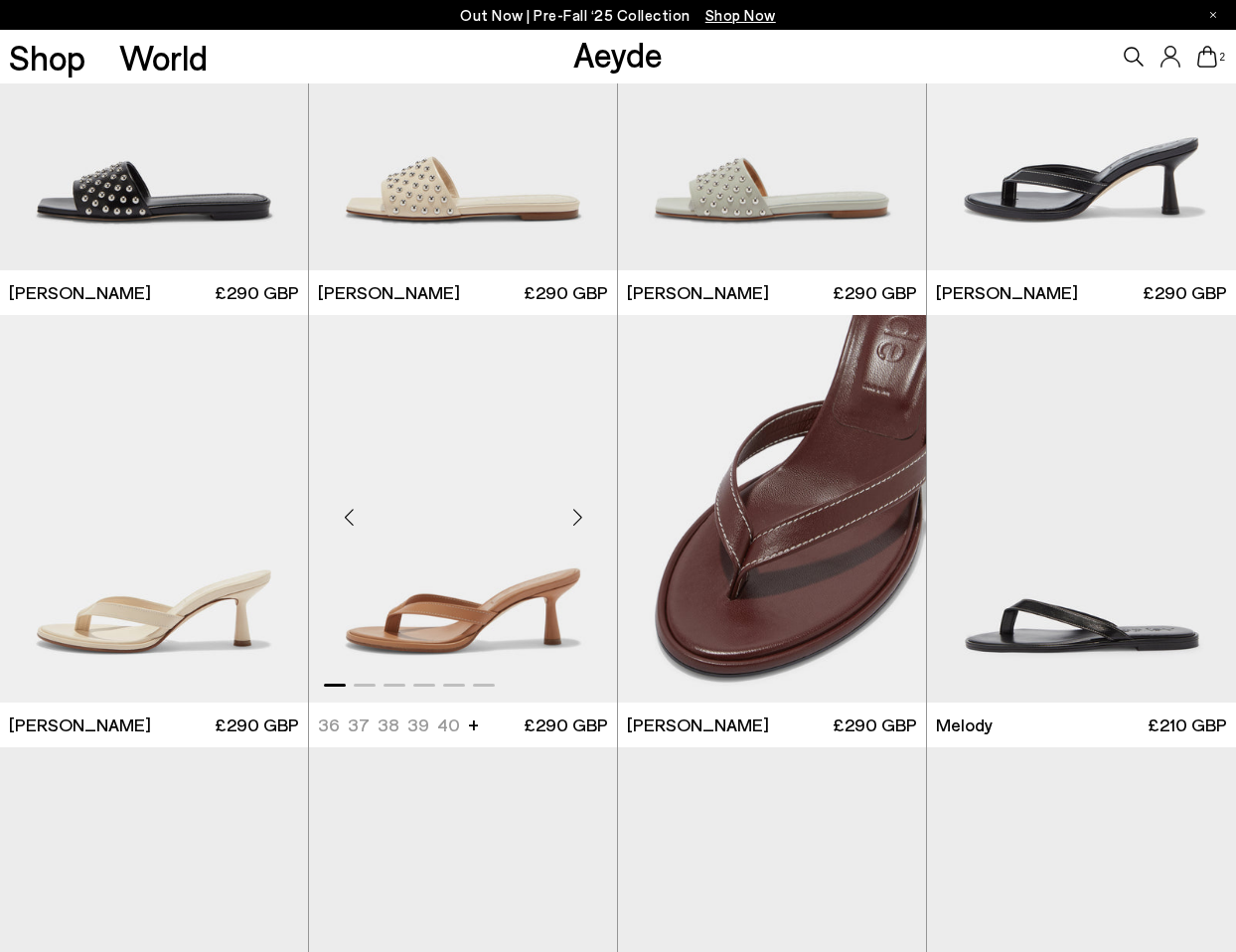 click at bounding box center [577, 517] 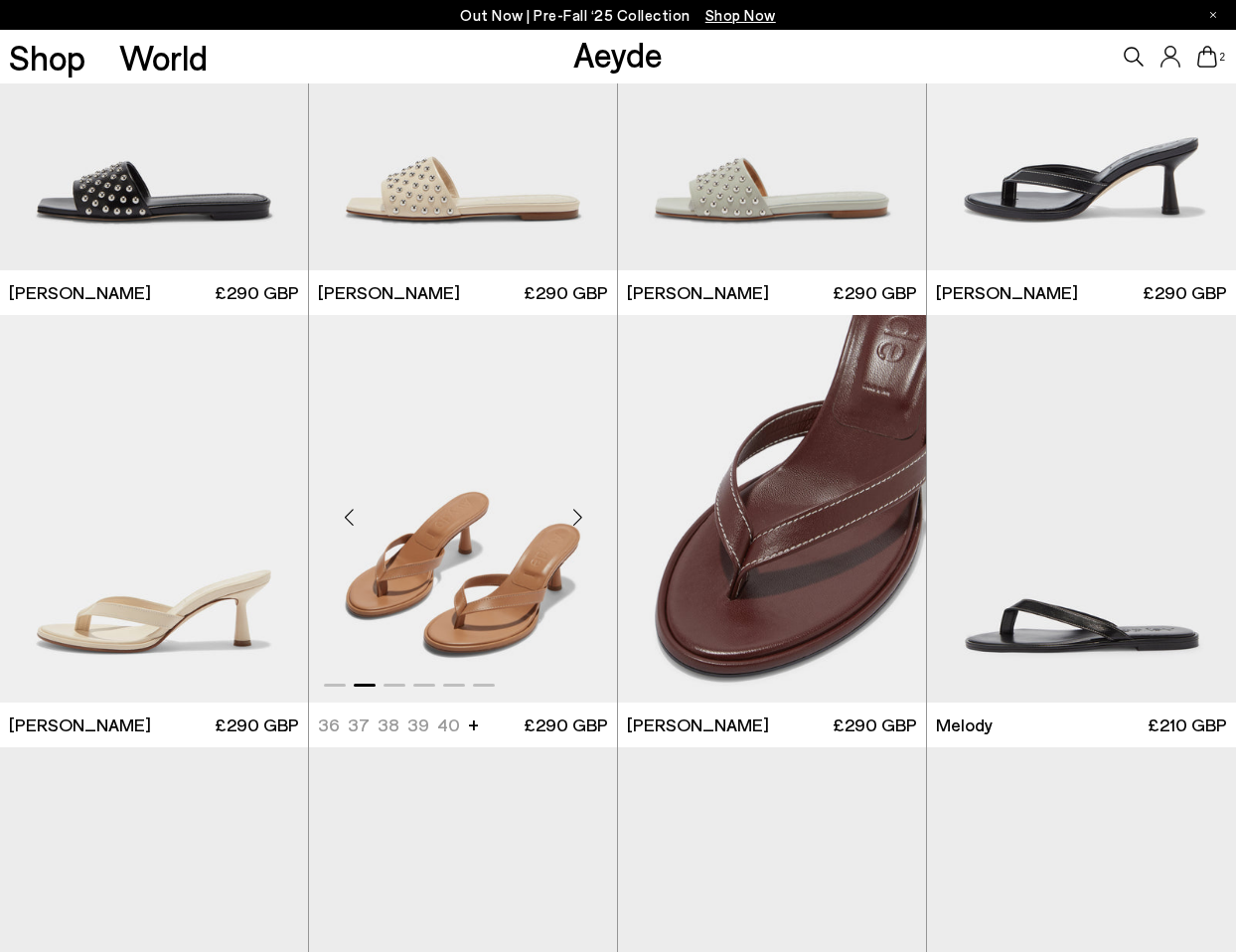 click at bounding box center (577, 517) 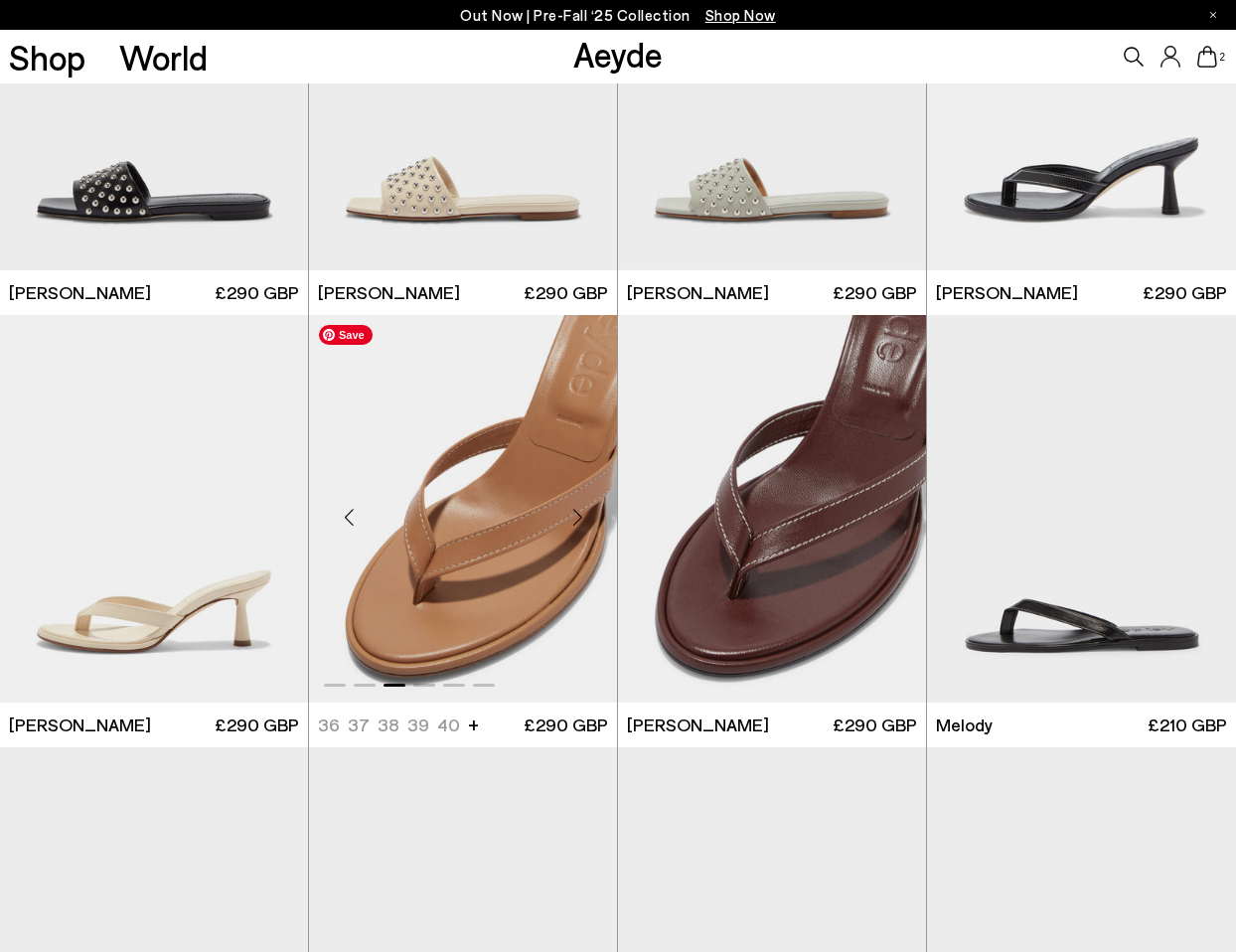 click at bounding box center (463, 509) 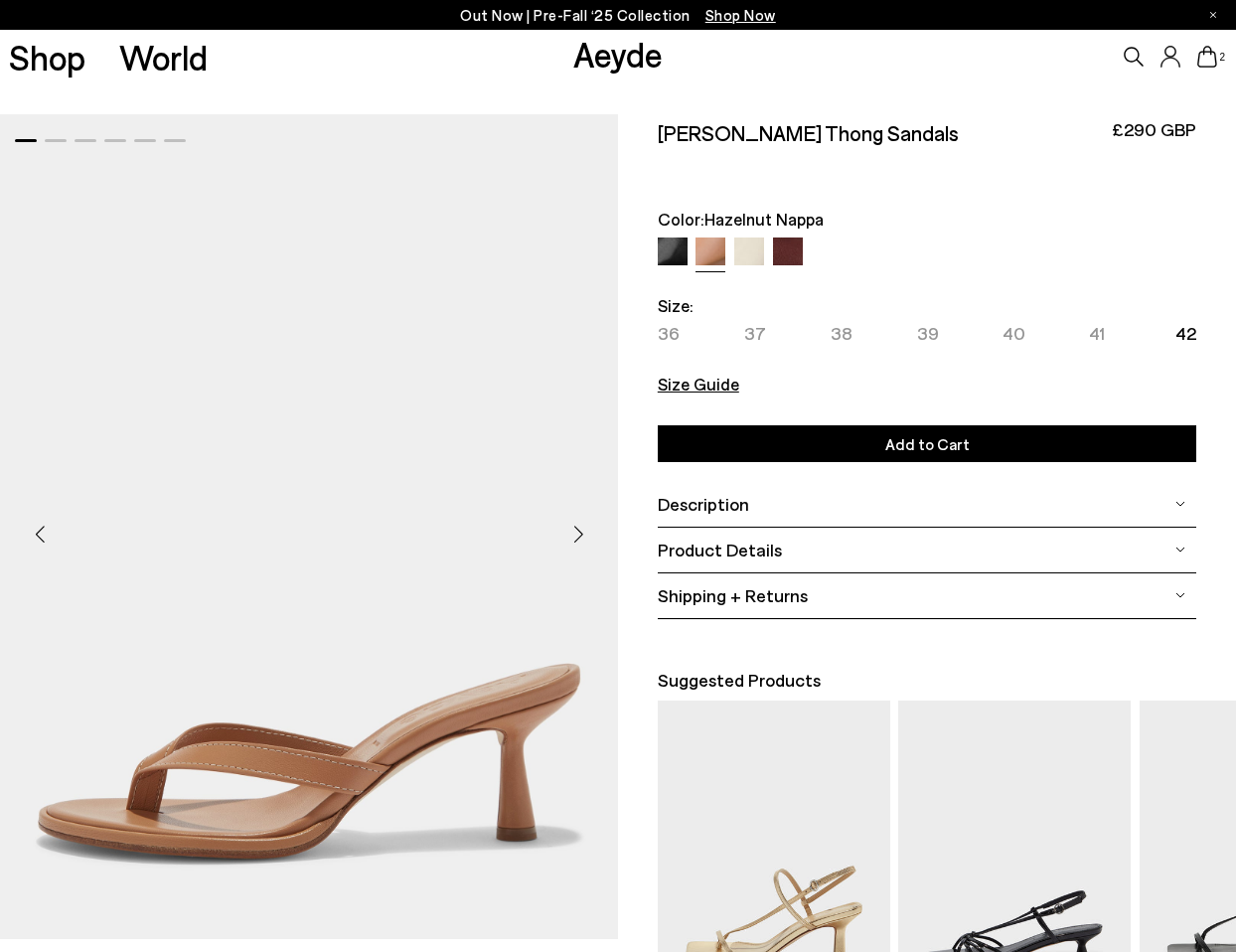 scroll, scrollTop: 0, scrollLeft: 0, axis: both 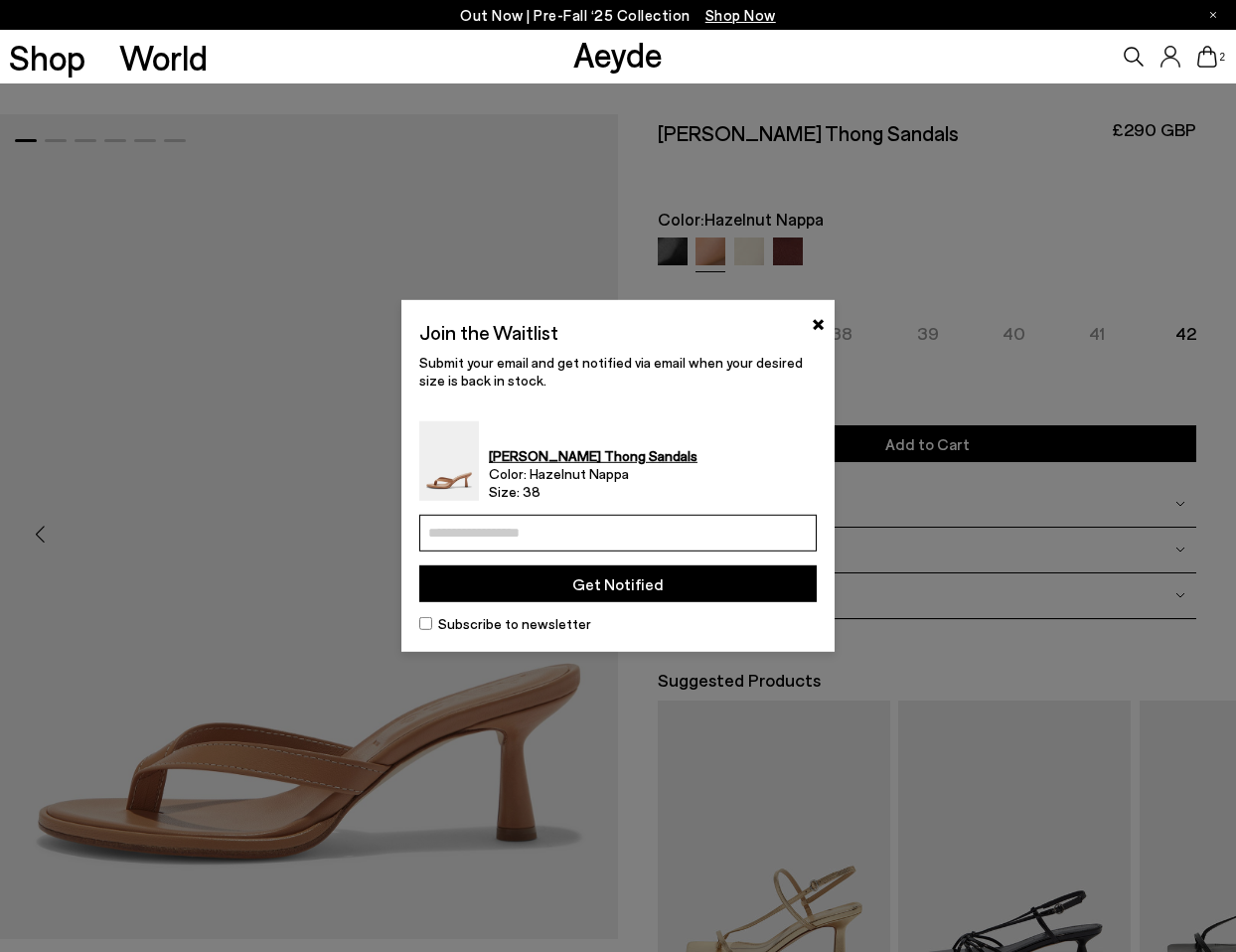 click at bounding box center [618, 533] 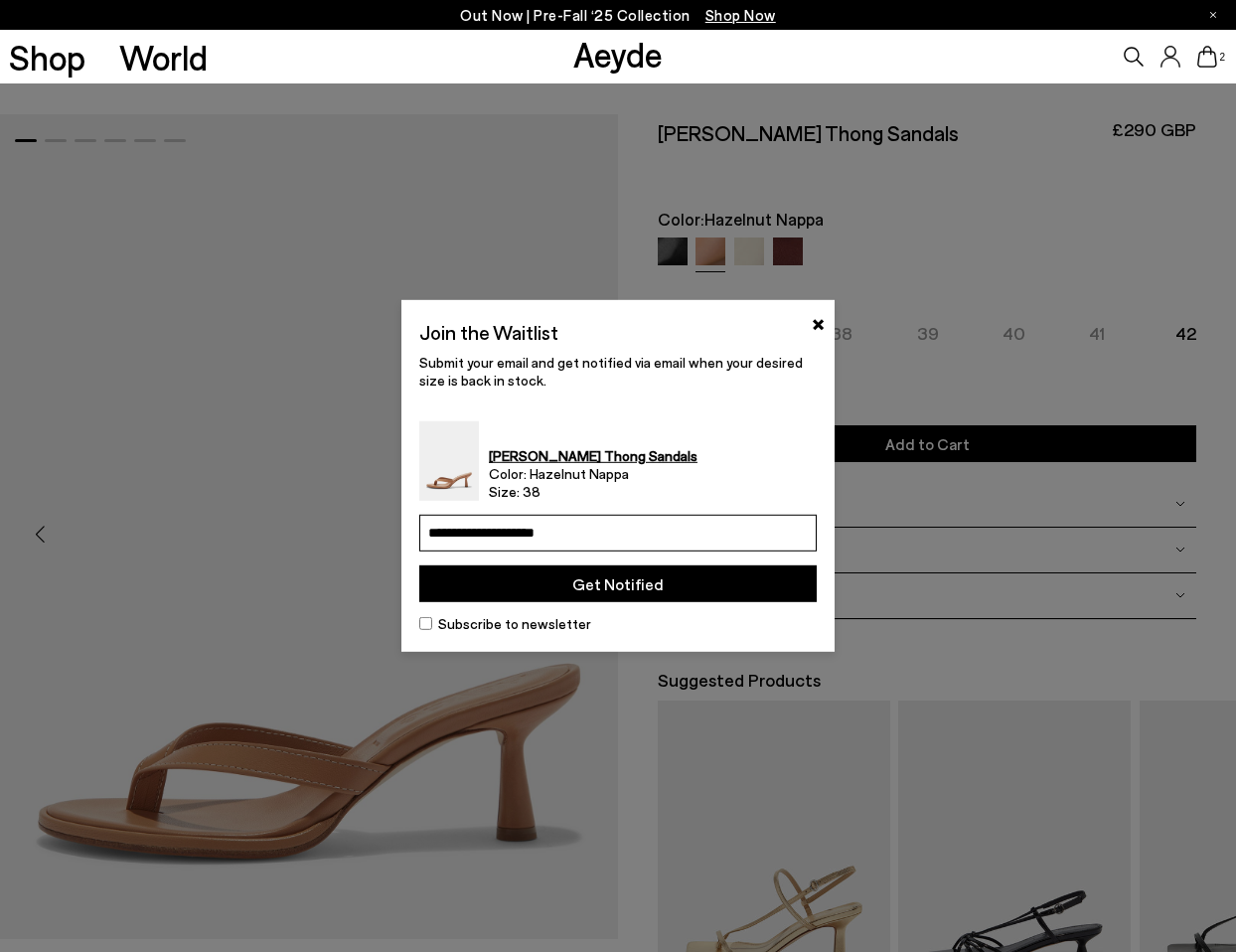 type on "**********" 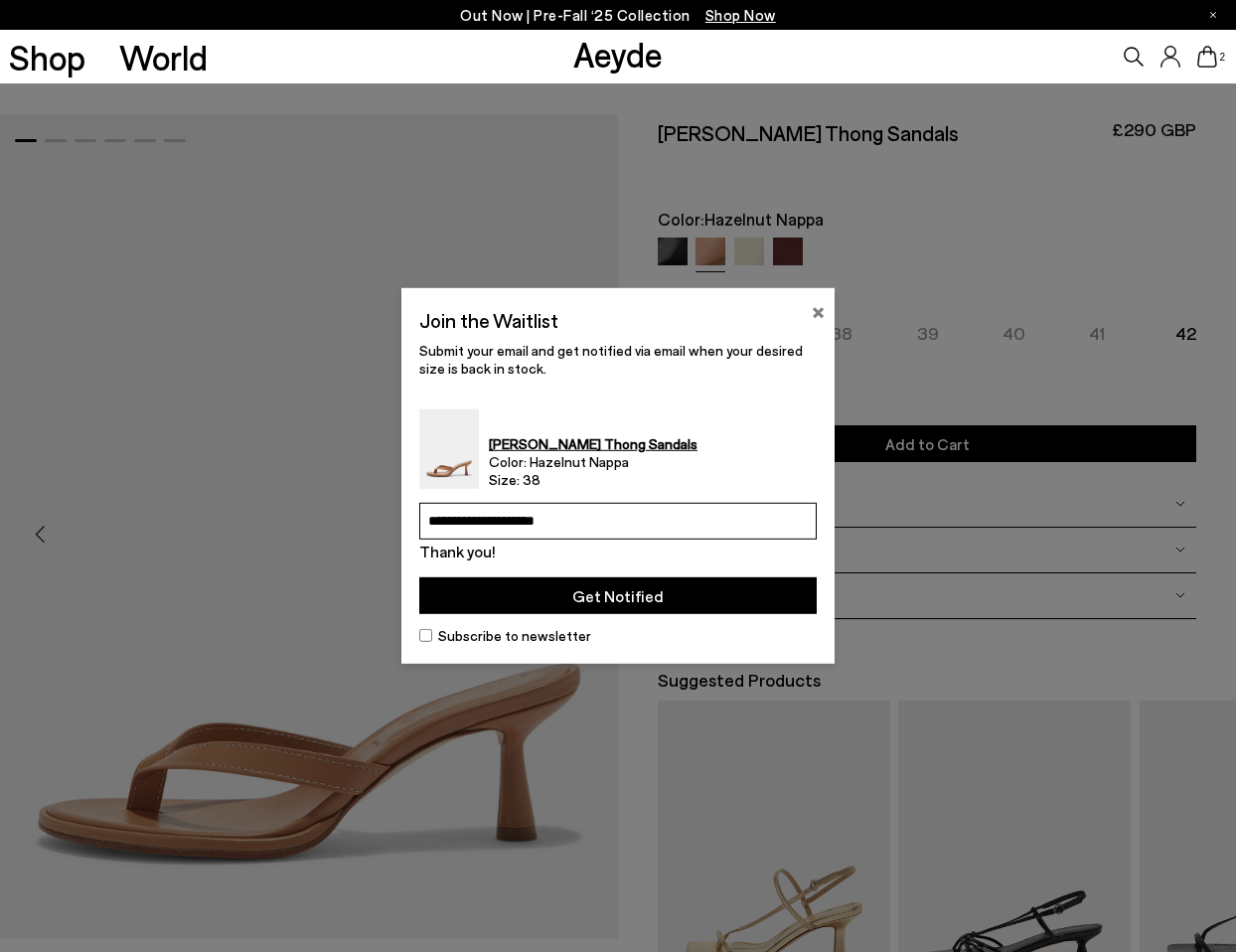 click on "×" at bounding box center (818, 310) 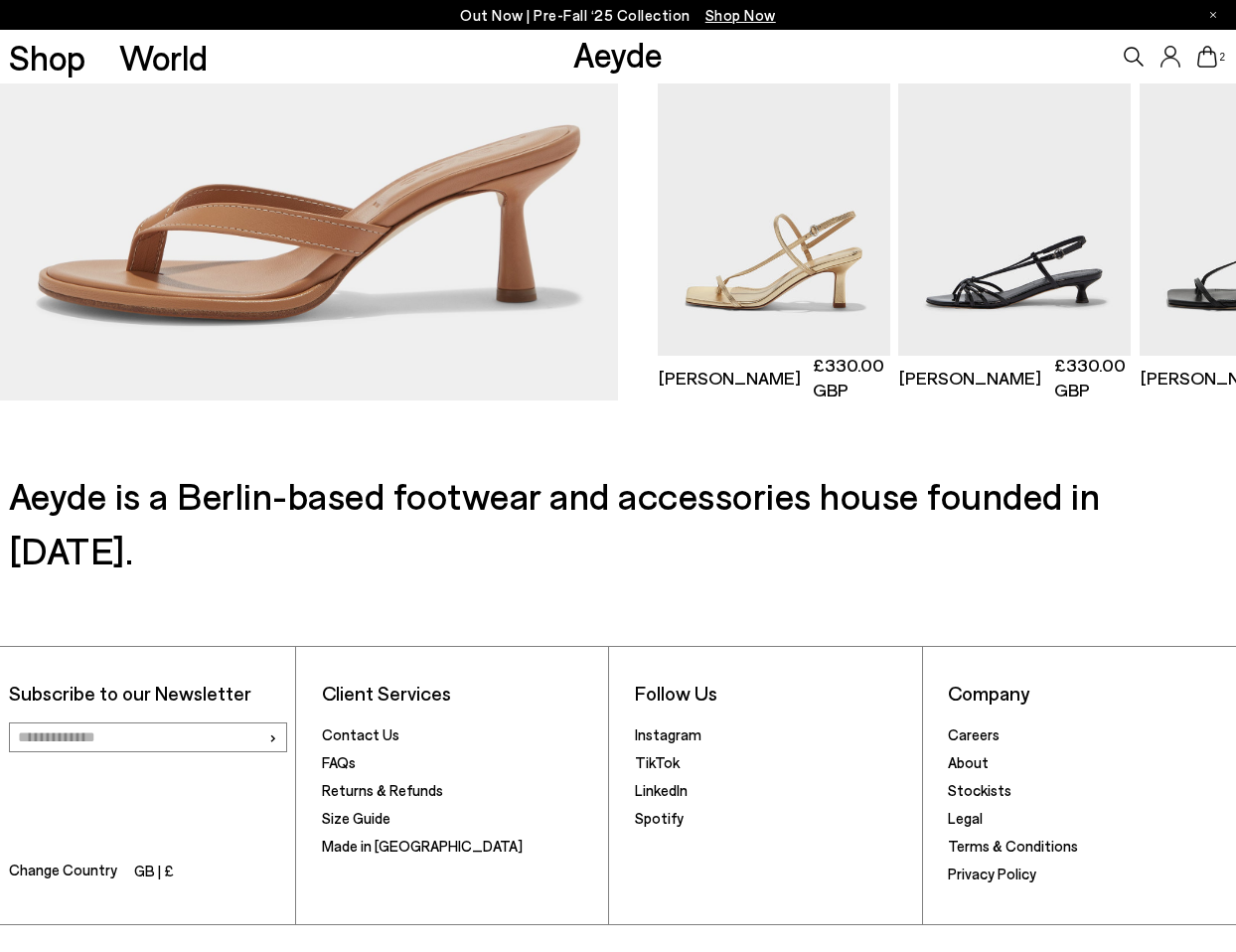 scroll, scrollTop: 0, scrollLeft: 0, axis: both 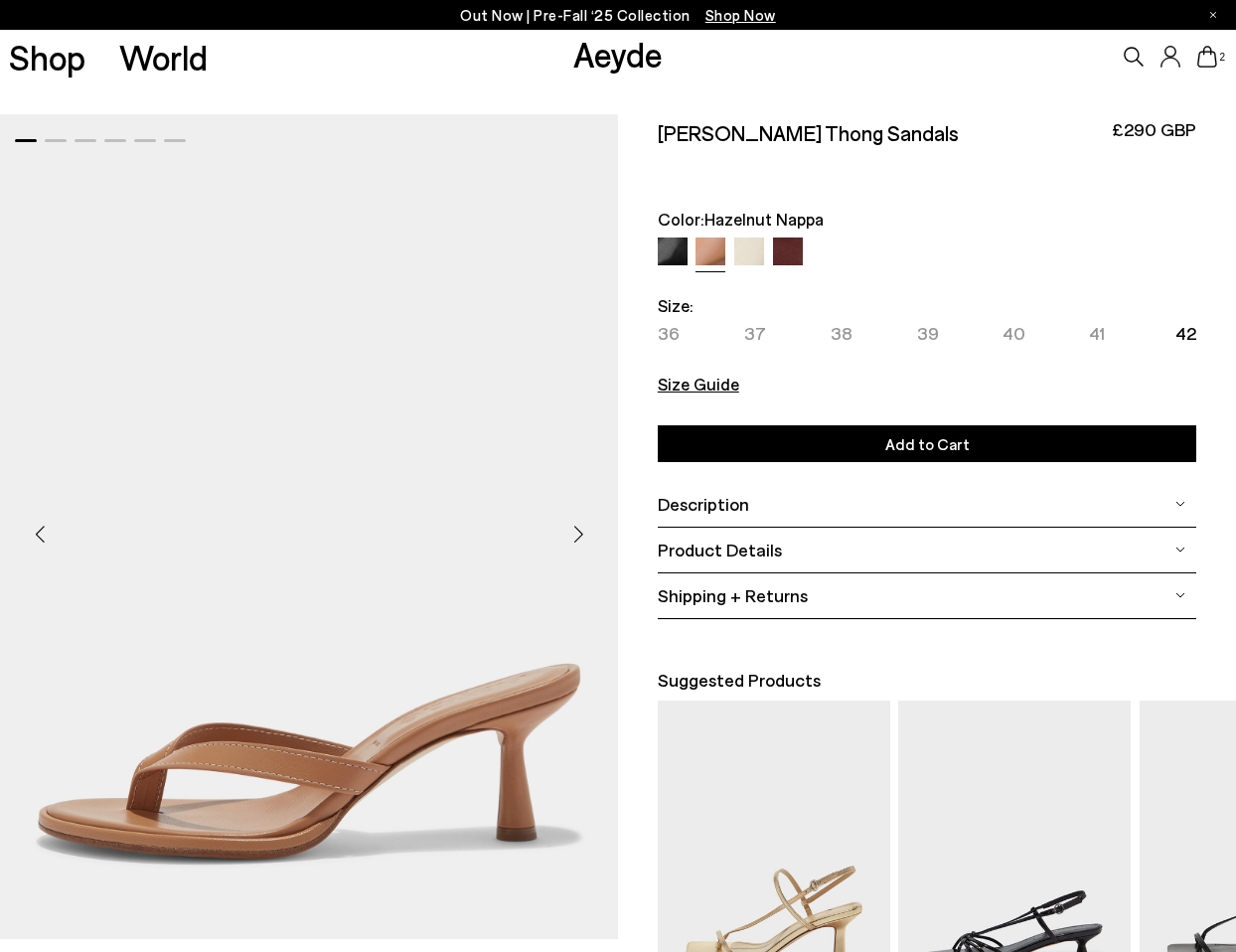 click on "38" at bounding box center (842, 333) 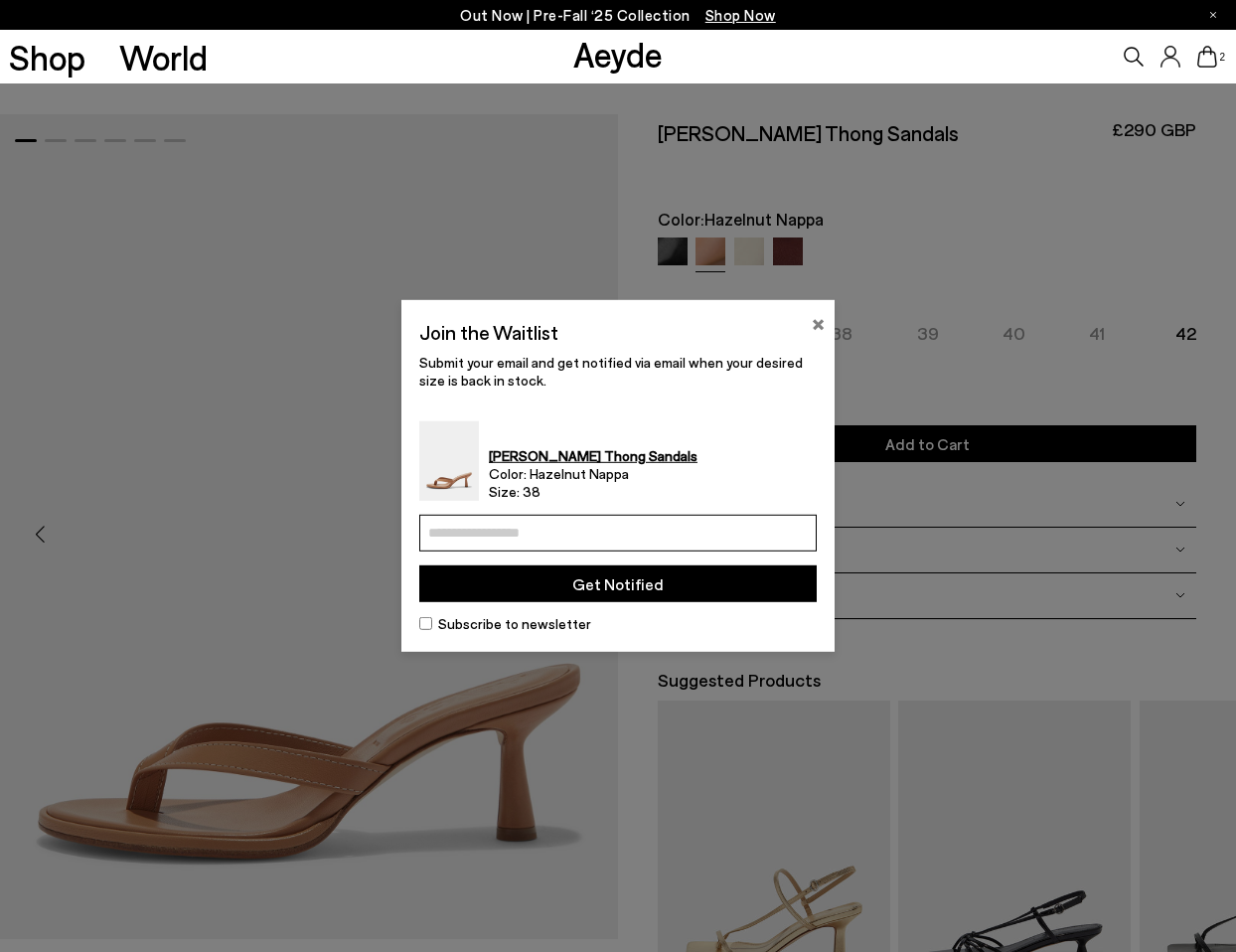 click on "×" at bounding box center [818, 322] 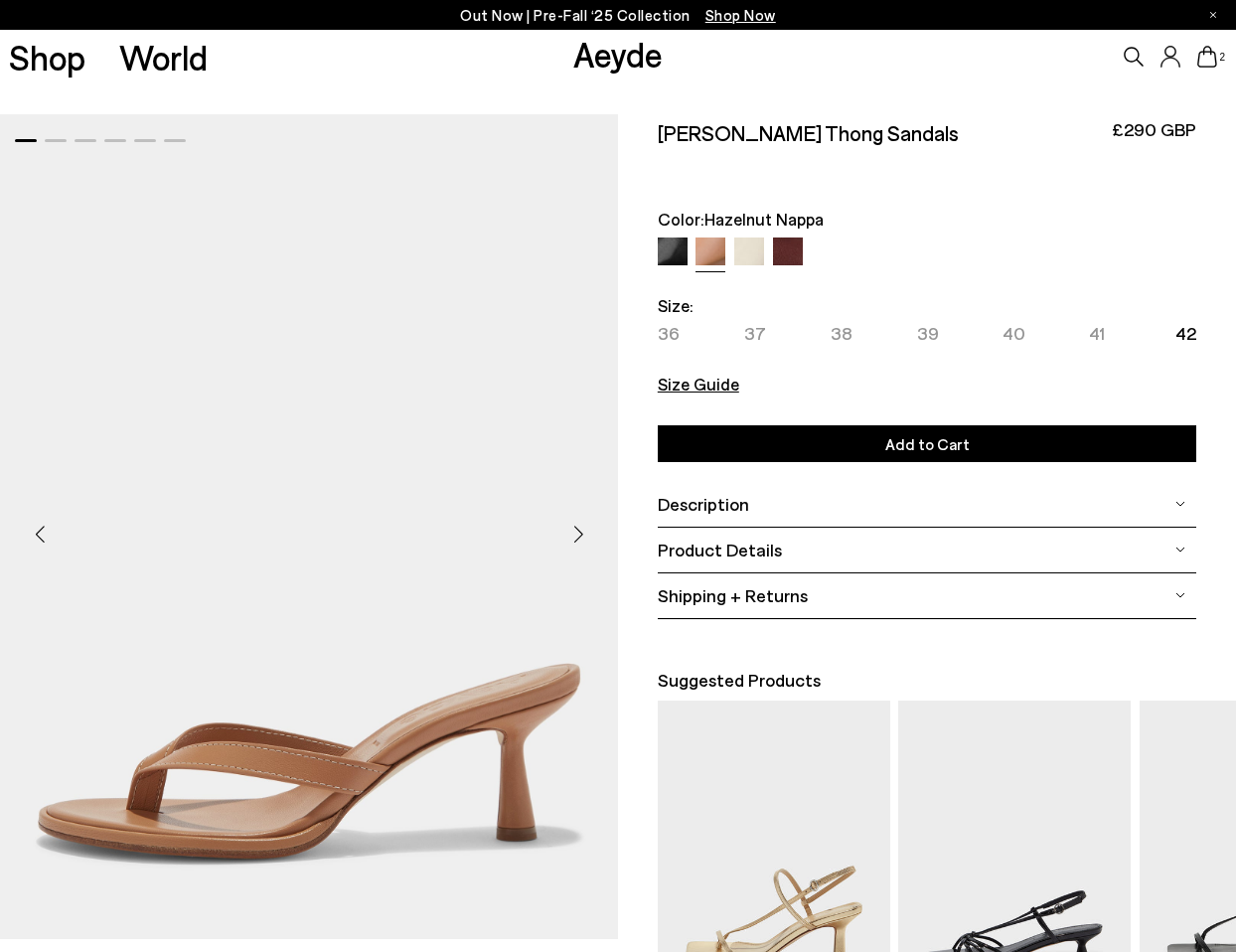 click at bounding box center [788, 252] 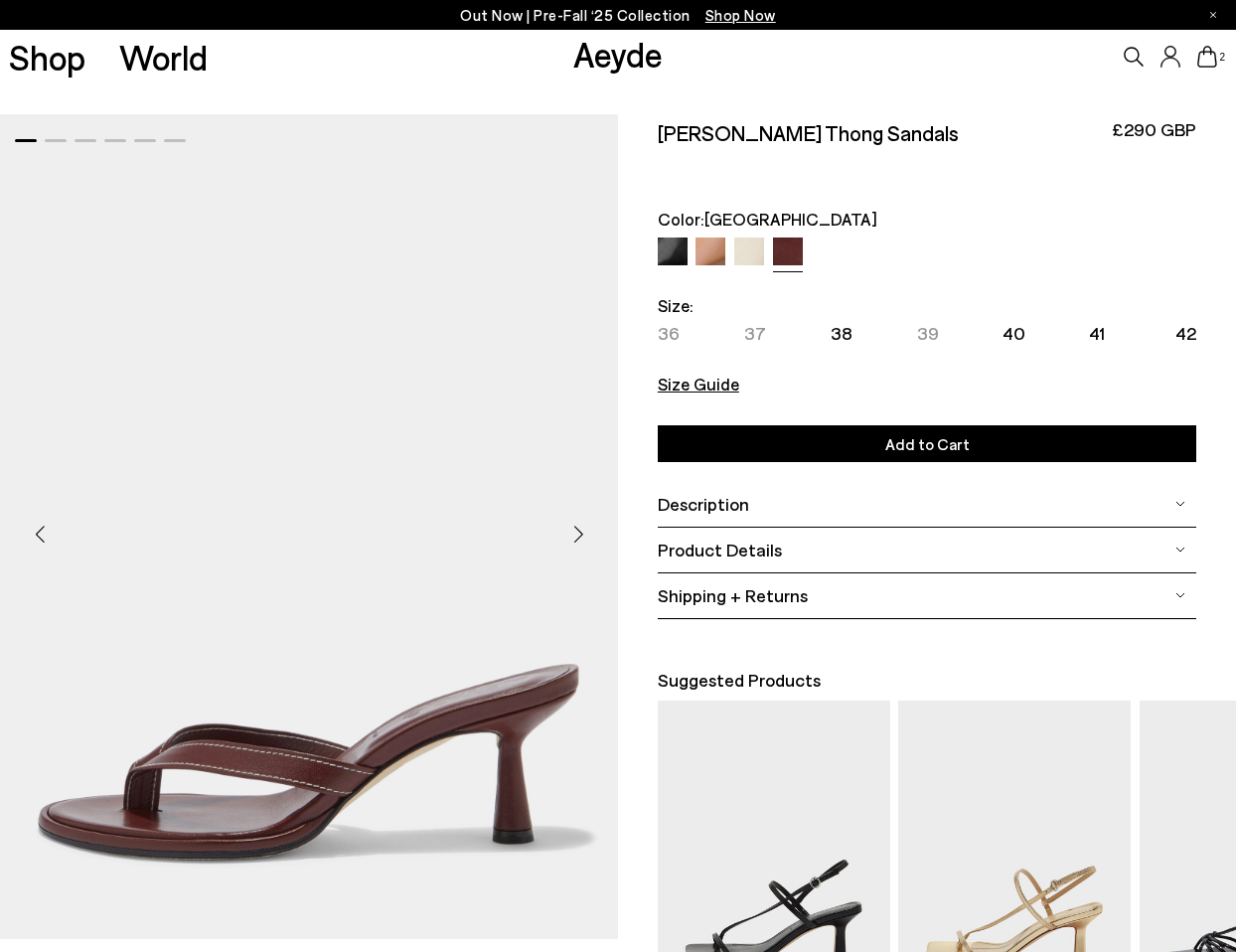 scroll, scrollTop: 0, scrollLeft: 0, axis: both 